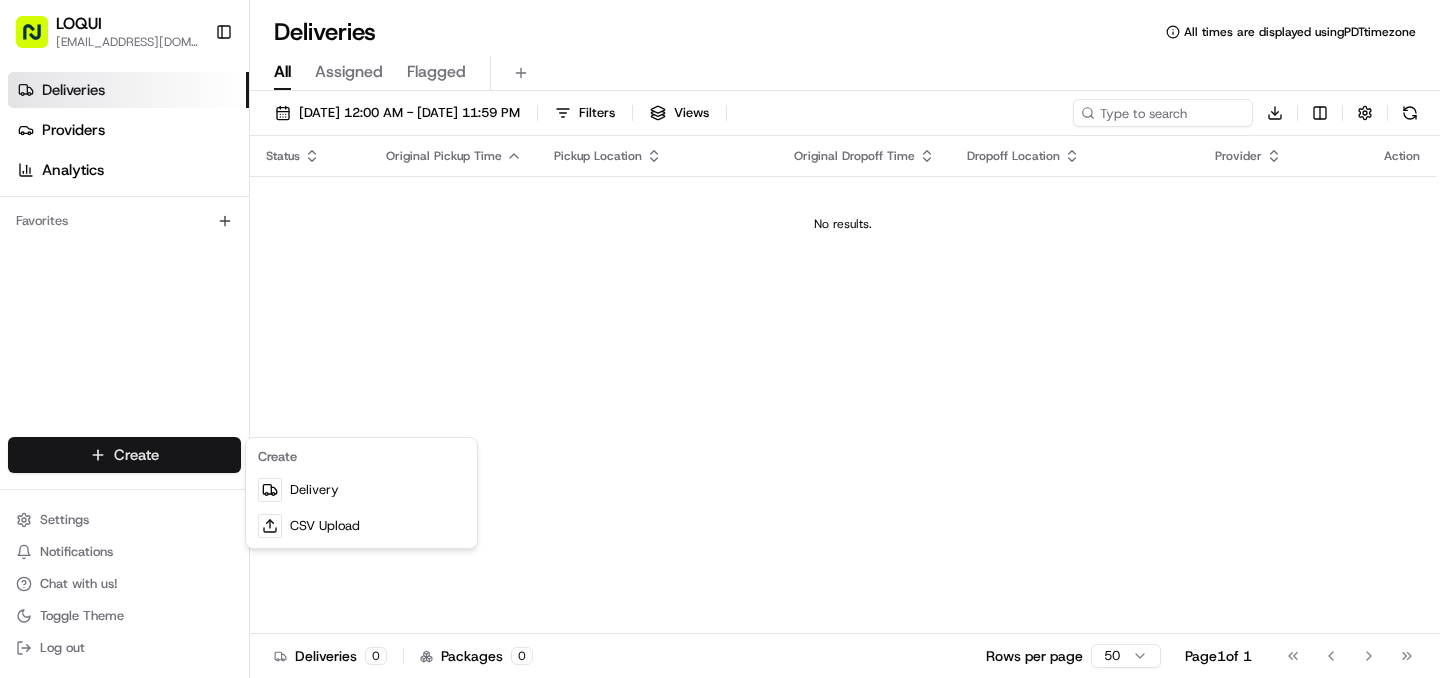 scroll, scrollTop: 0, scrollLeft: 0, axis: both 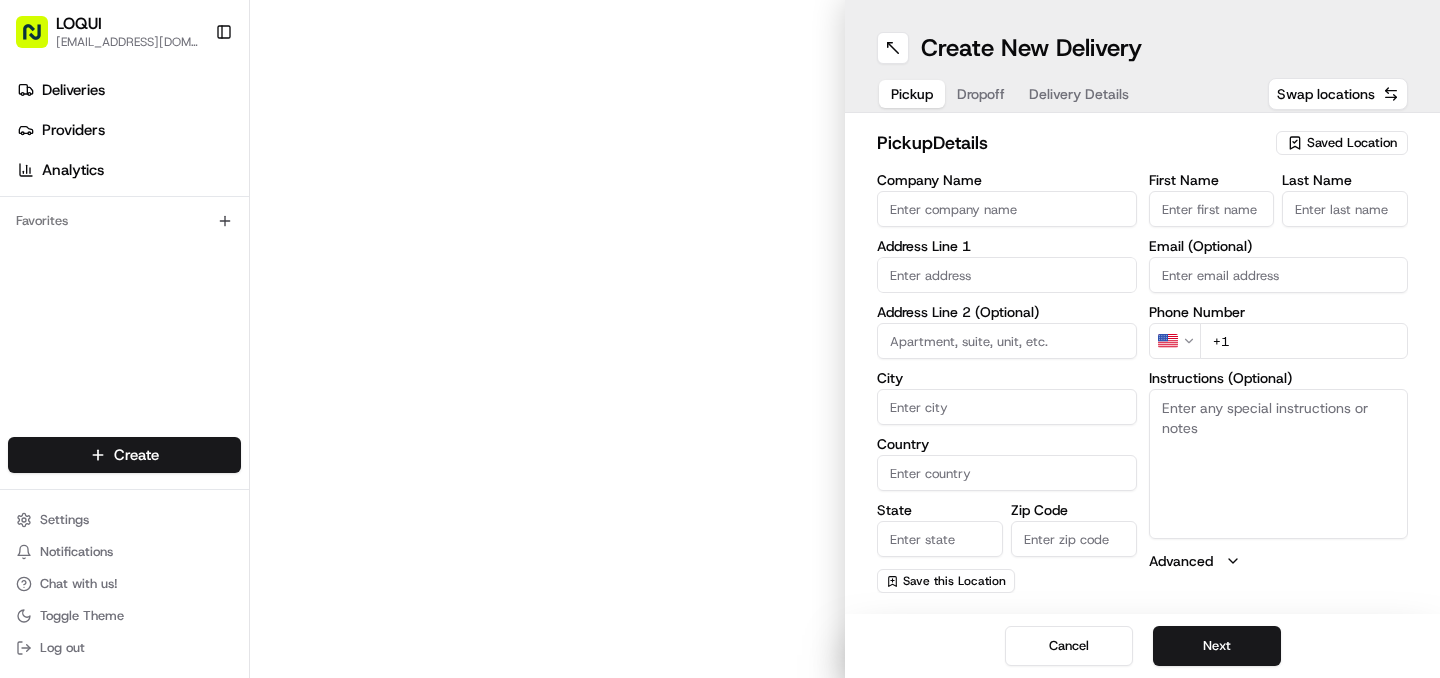 click on "Saved Location" at bounding box center [1352, 143] 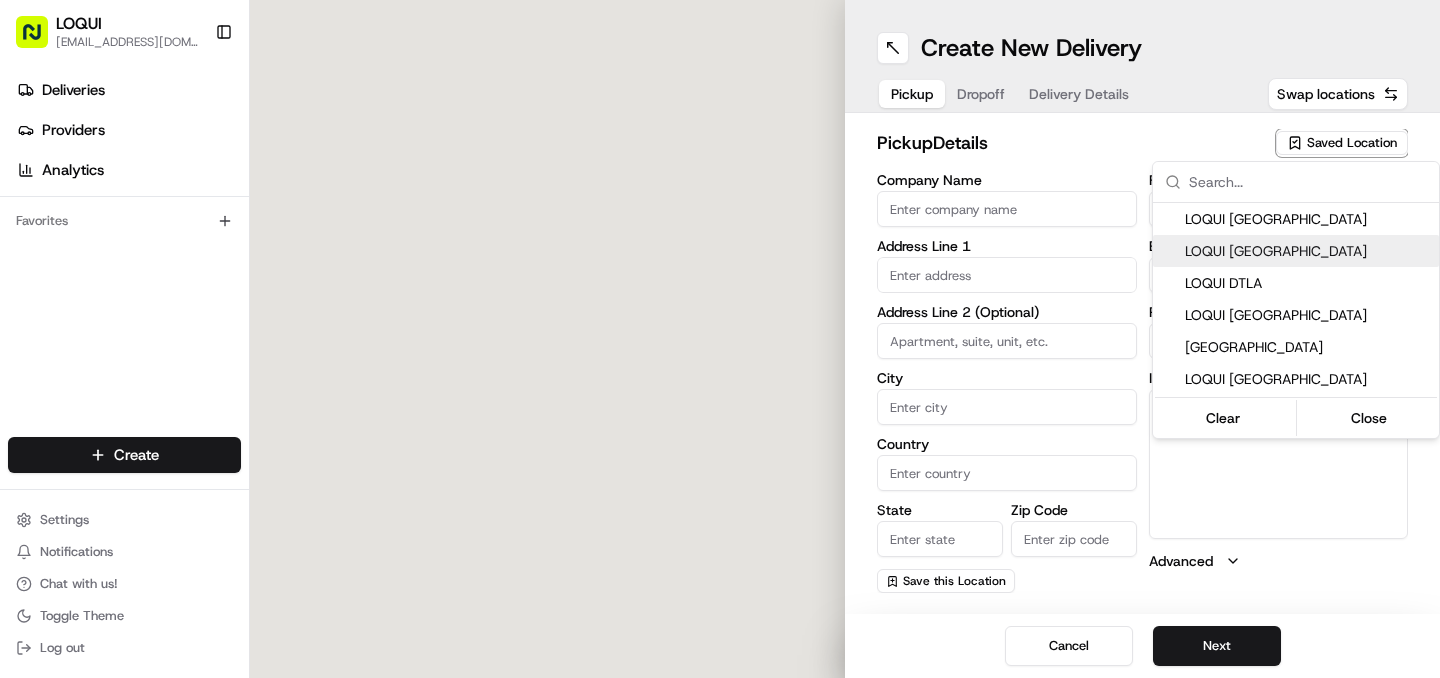 click on "LOQUI [GEOGRAPHIC_DATA]" at bounding box center [1308, 251] 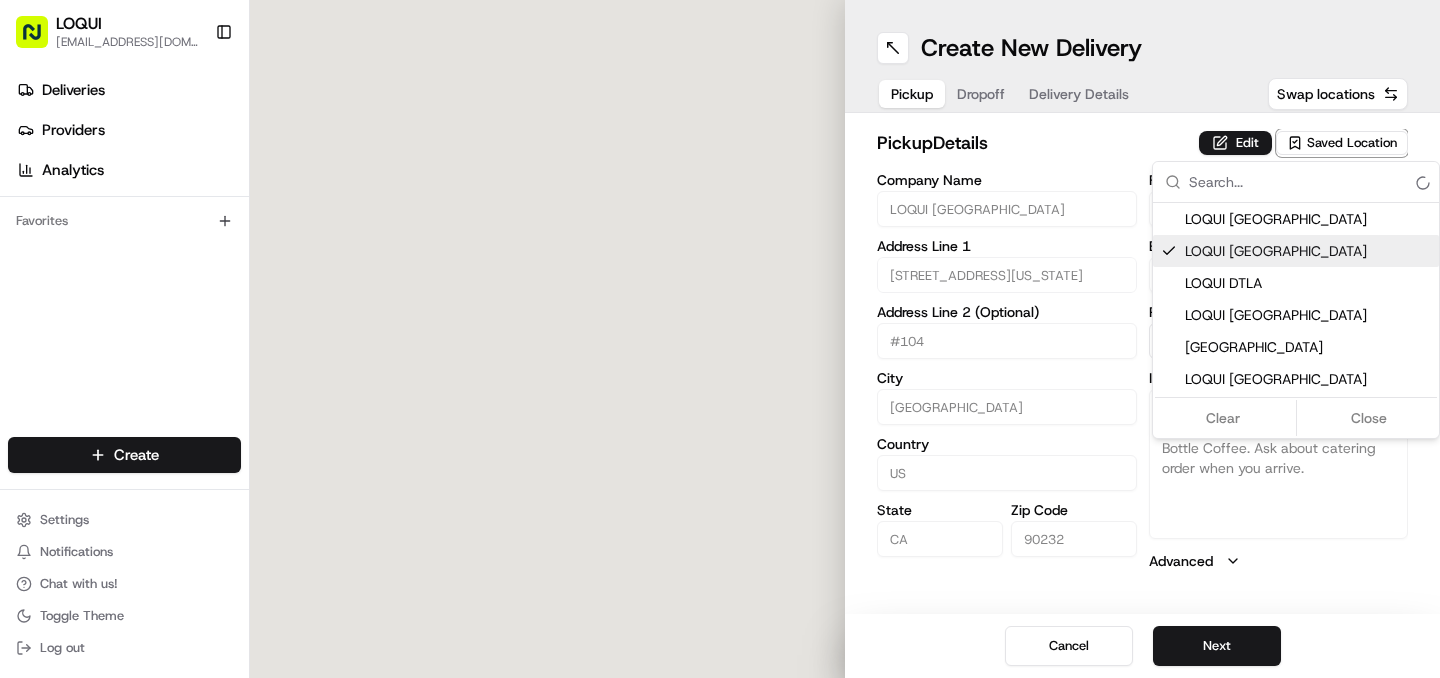 type on "LOQUI [GEOGRAPHIC_DATA]" 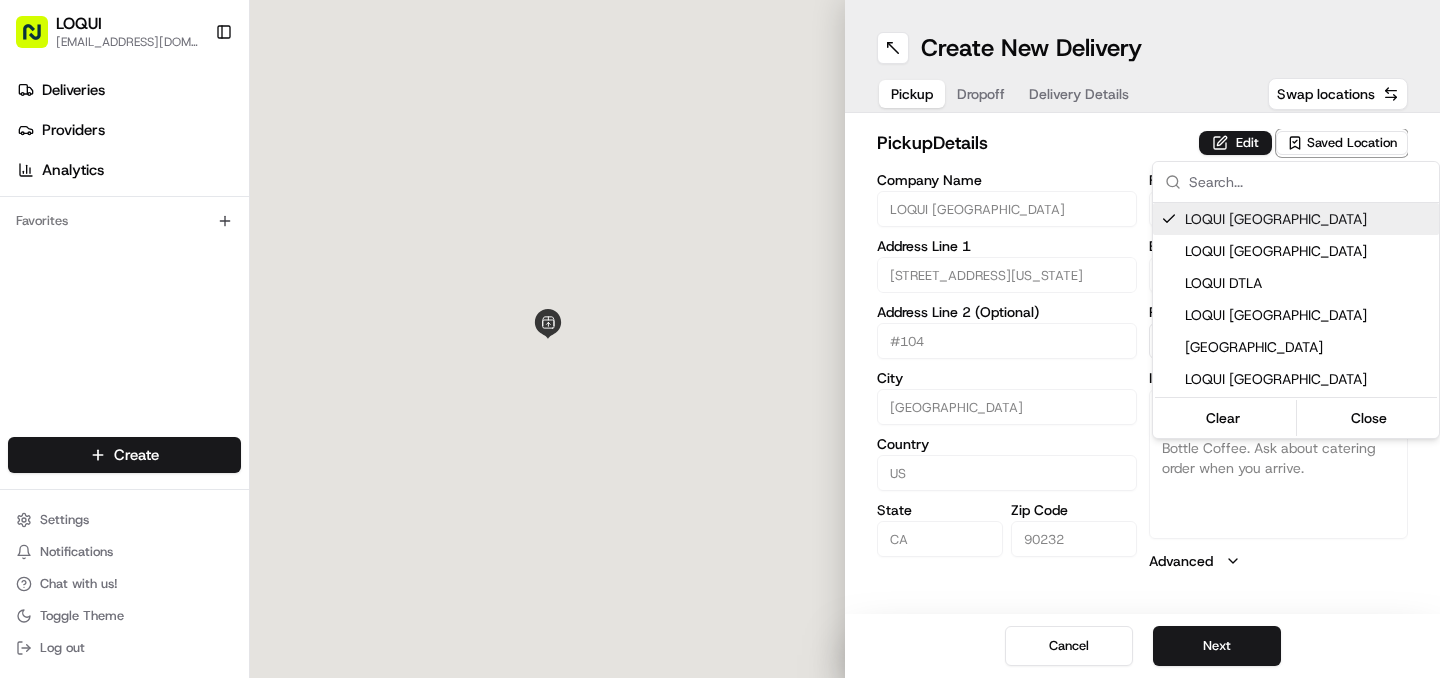 drag, startPoint x: 1224, startPoint y: 138, endPoint x: 1215, endPoint y: 195, distance: 57.706154 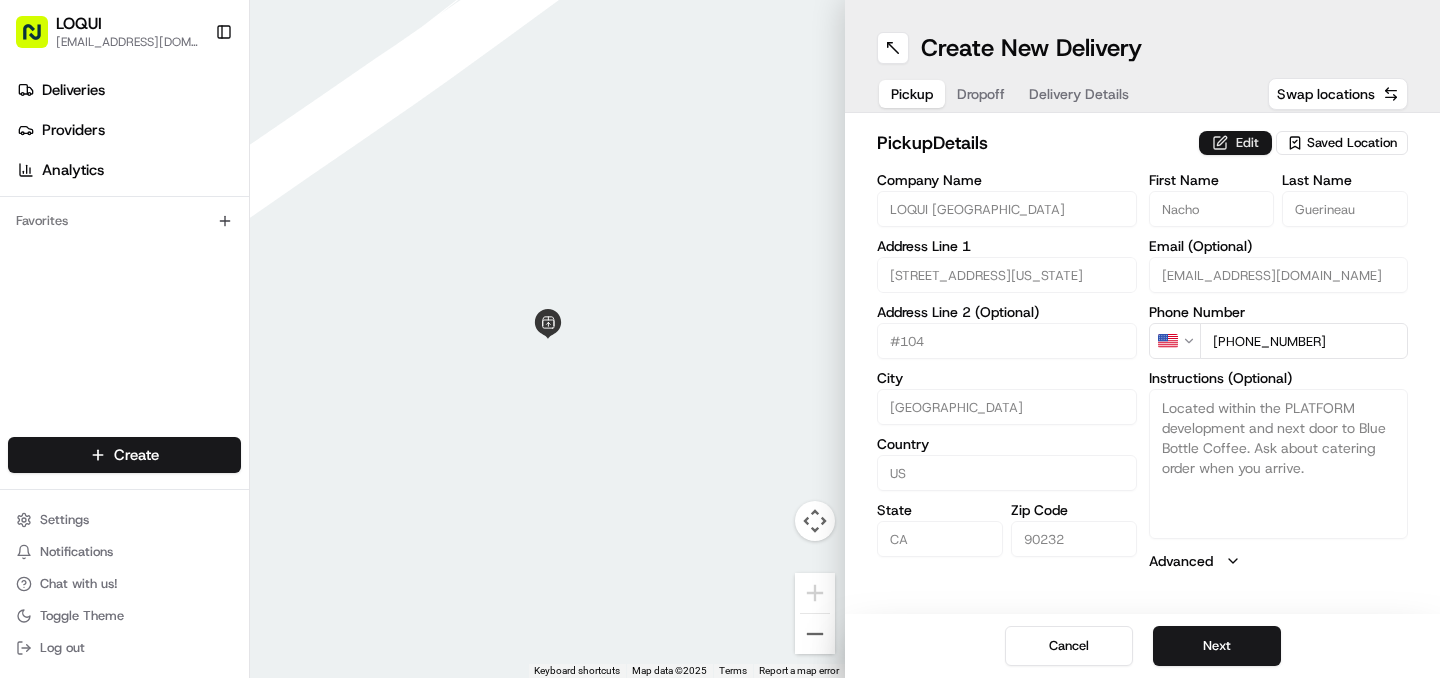 click on "Edit" at bounding box center (1235, 143) 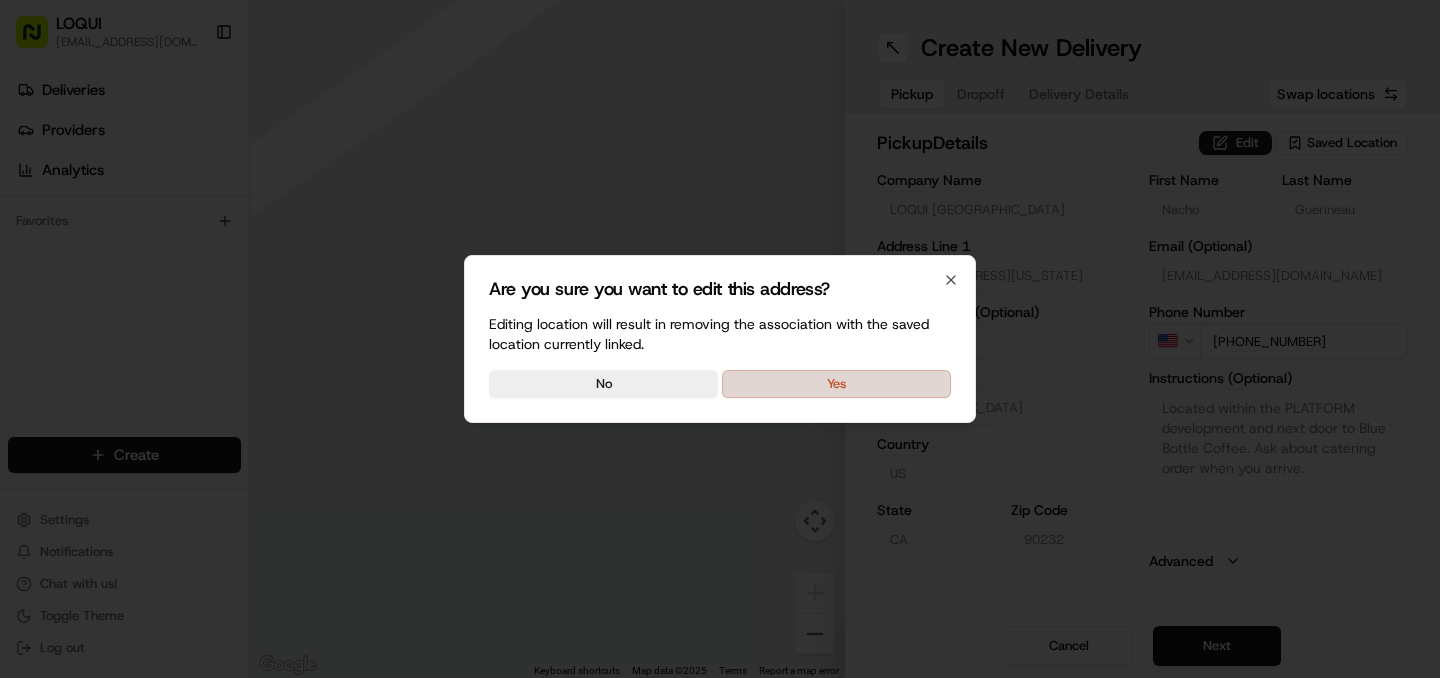 click on "Yes" at bounding box center [836, 384] 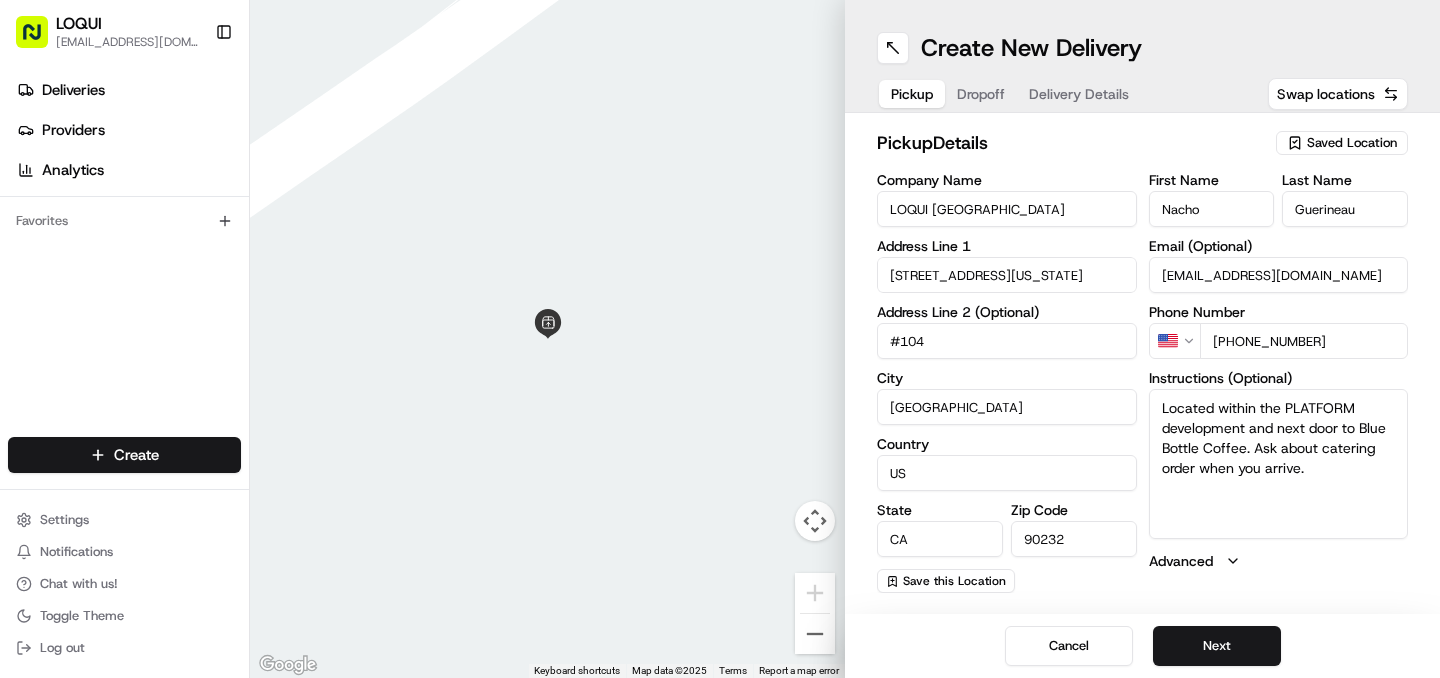 click on "Nacho" at bounding box center [1212, 209] 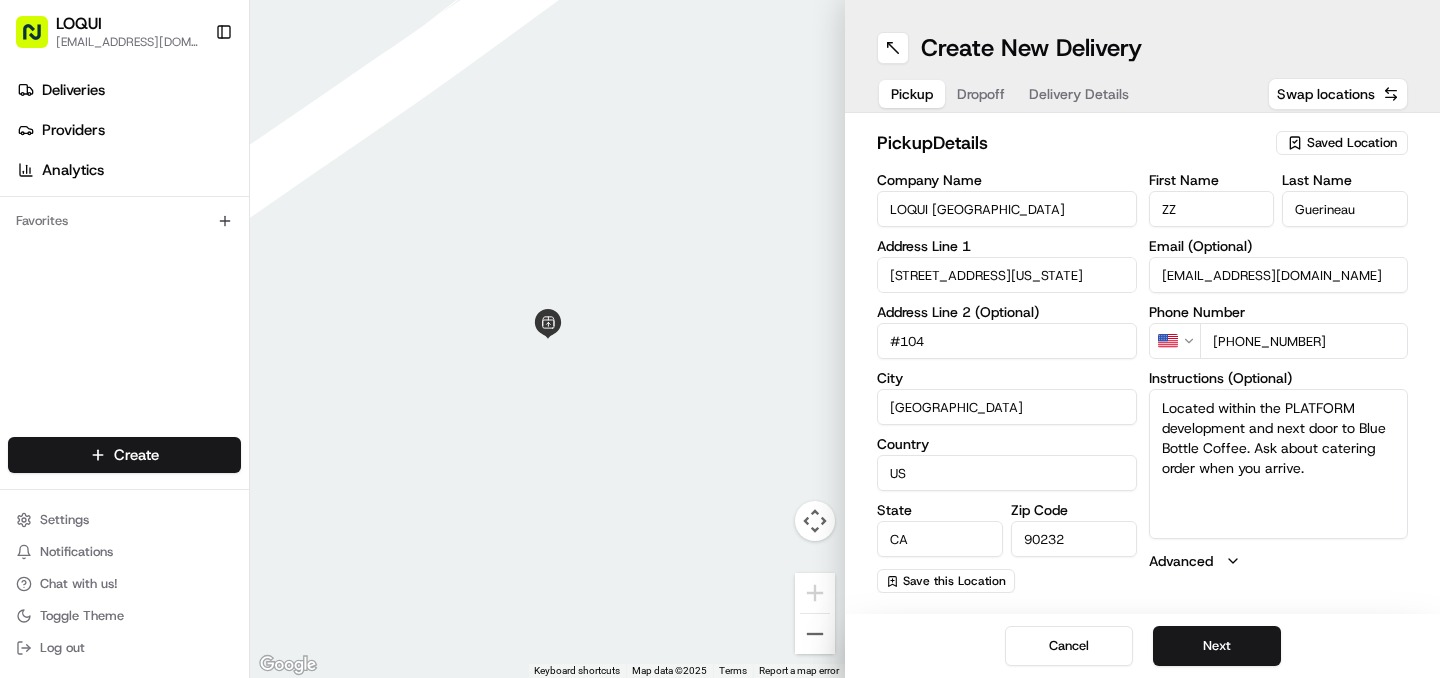 click on "ZZ" at bounding box center [1212, 209] 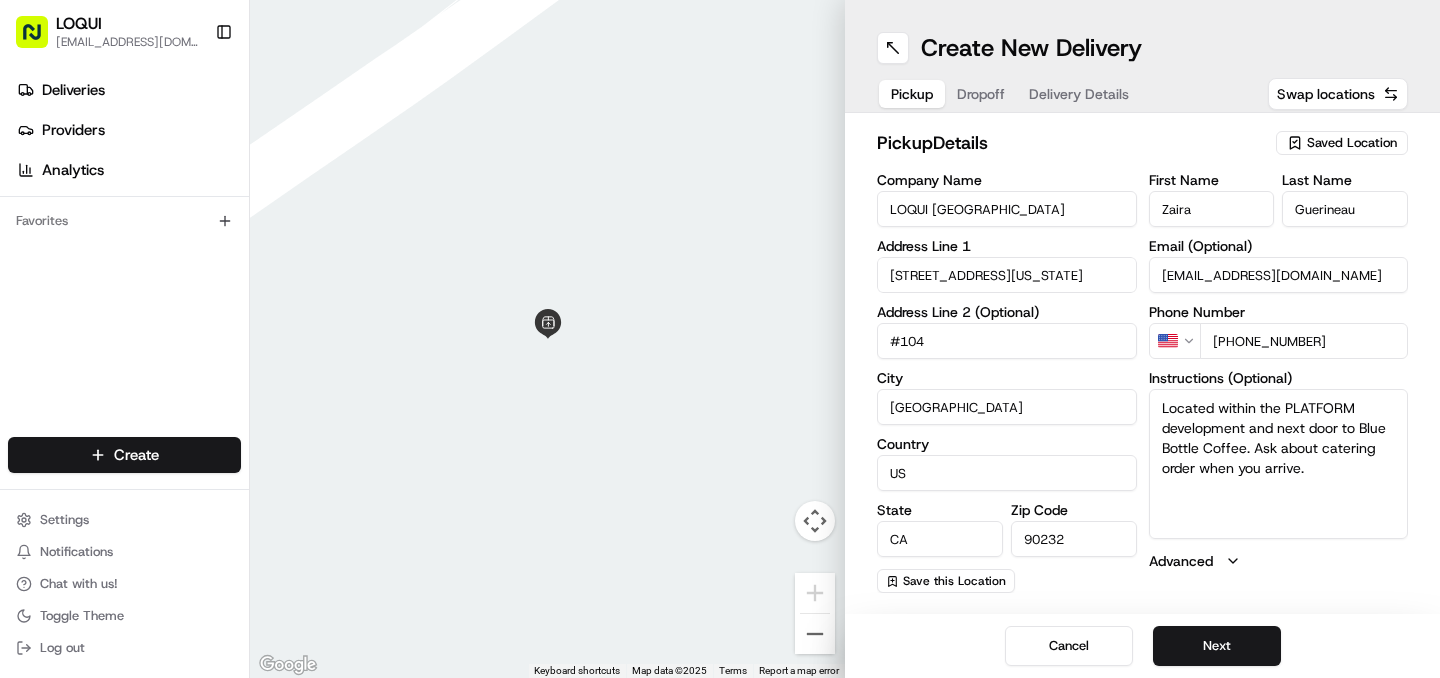 type on "Zaira" 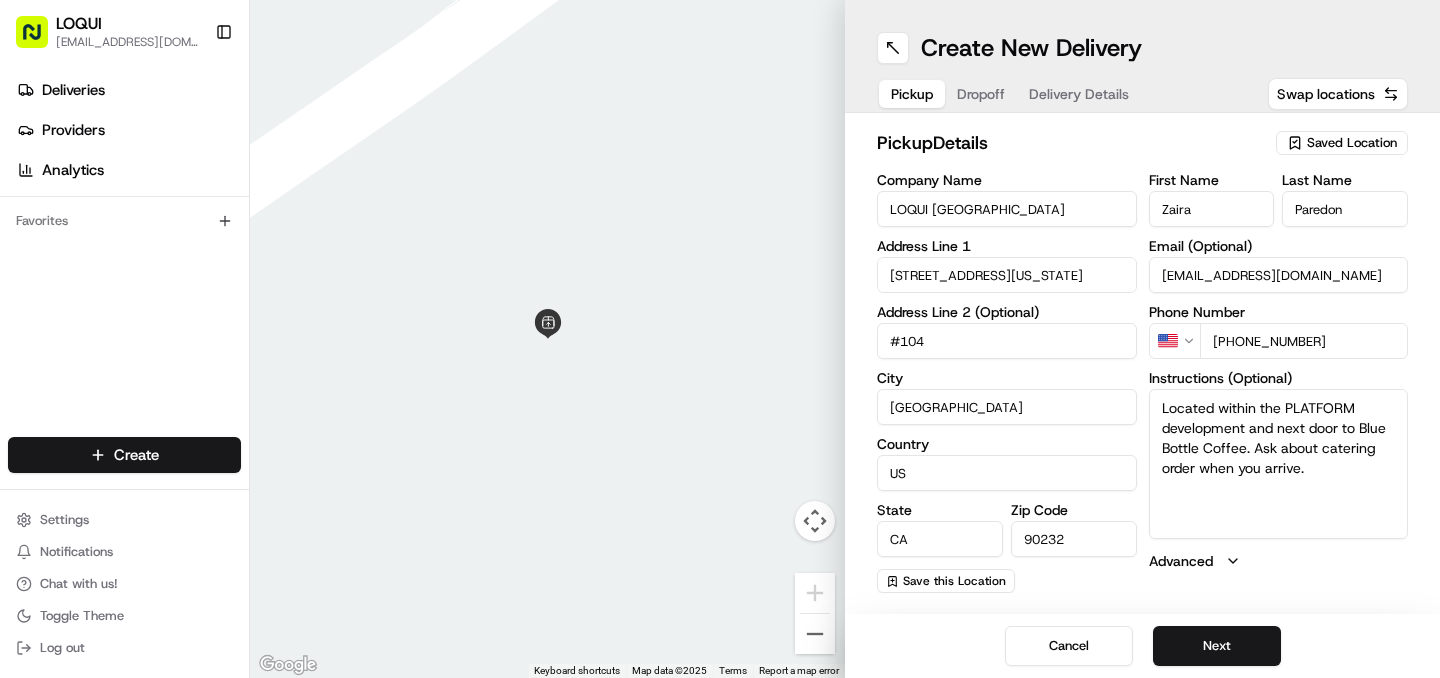 type on "Paredon" 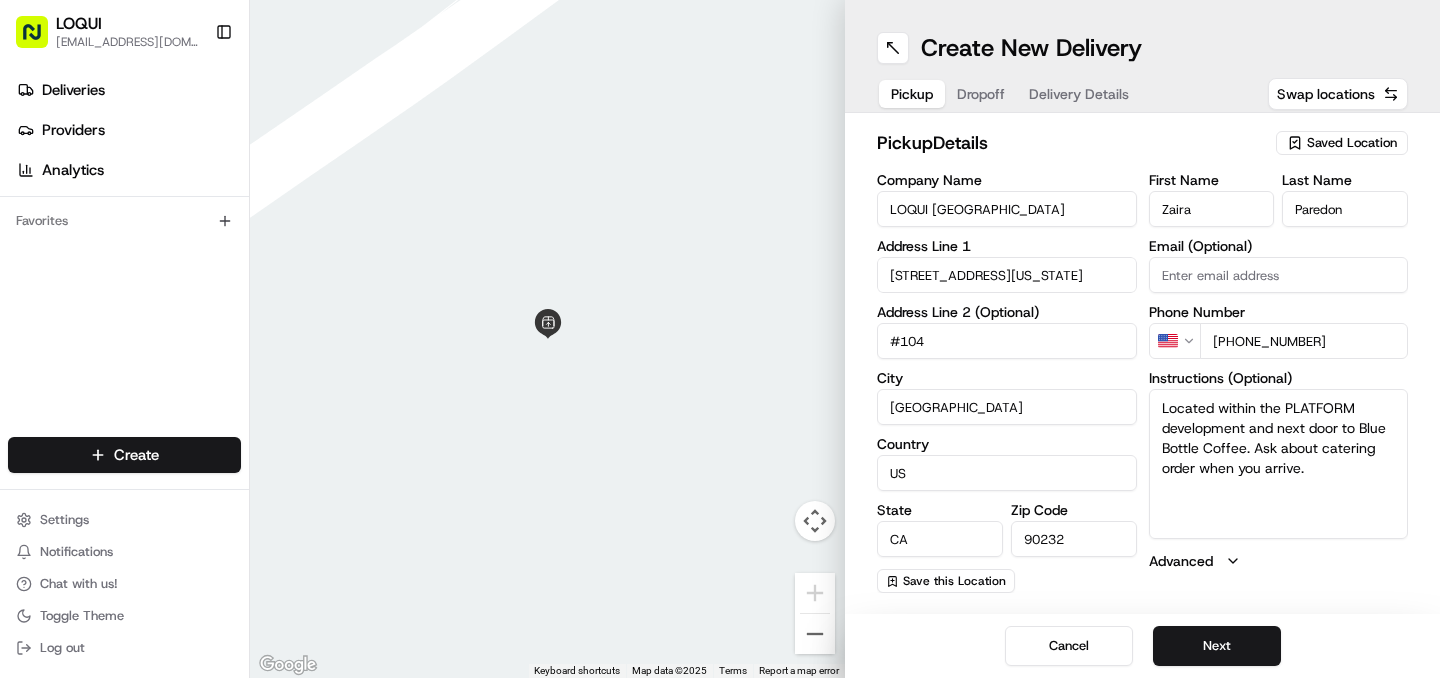 type 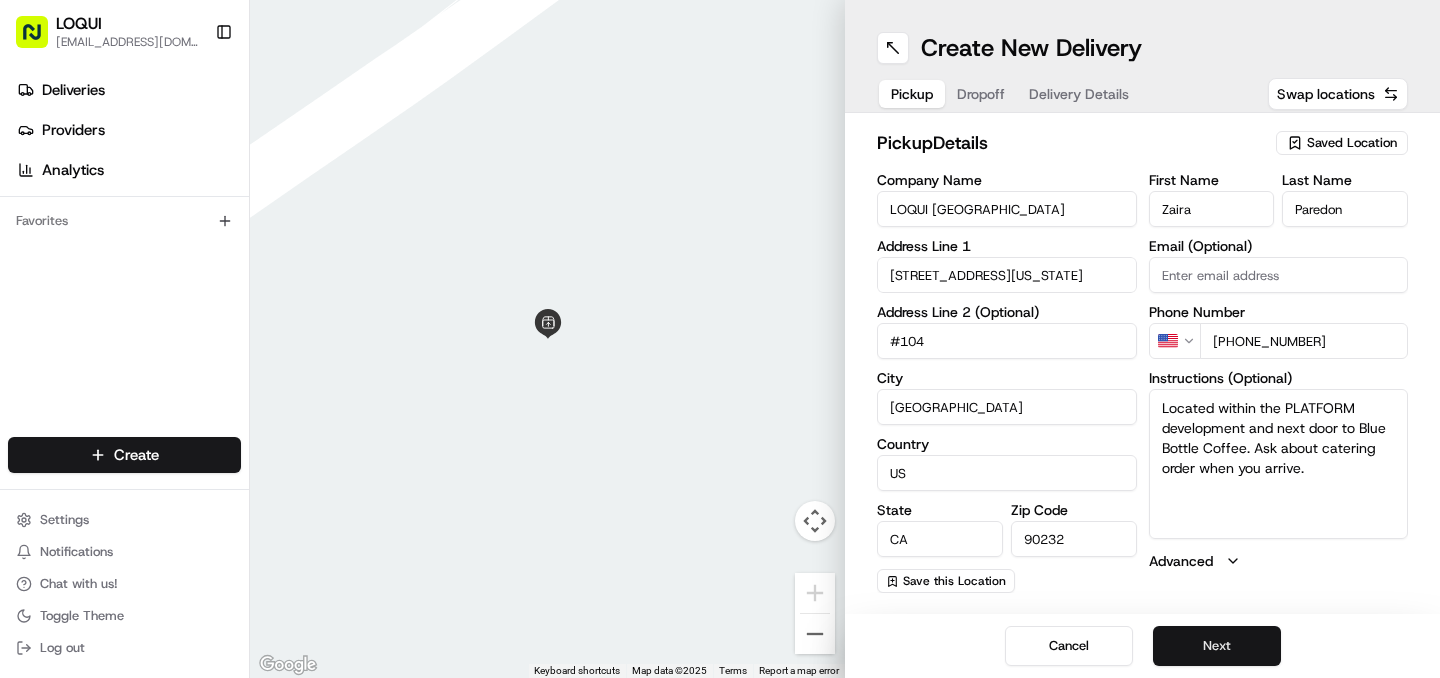 type on "[PHONE_NUMBER]" 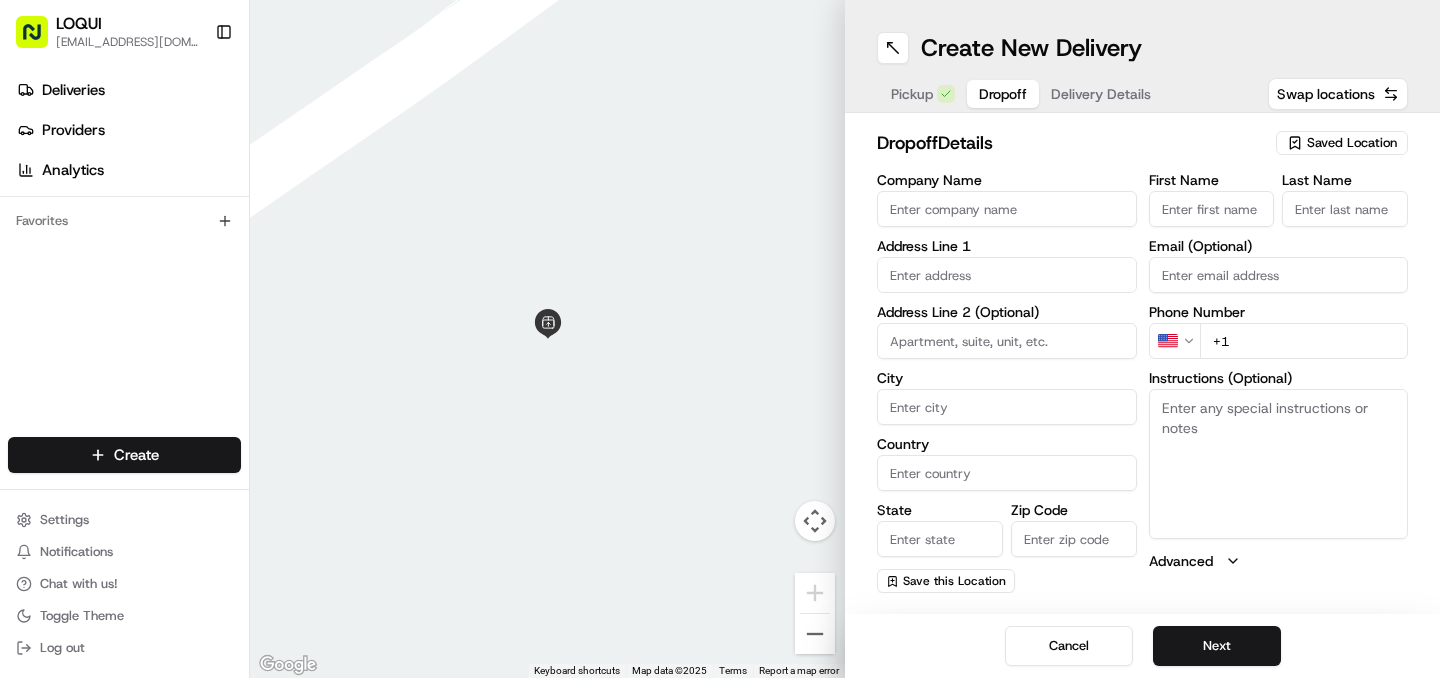 click on "First Name" at bounding box center [1212, 209] 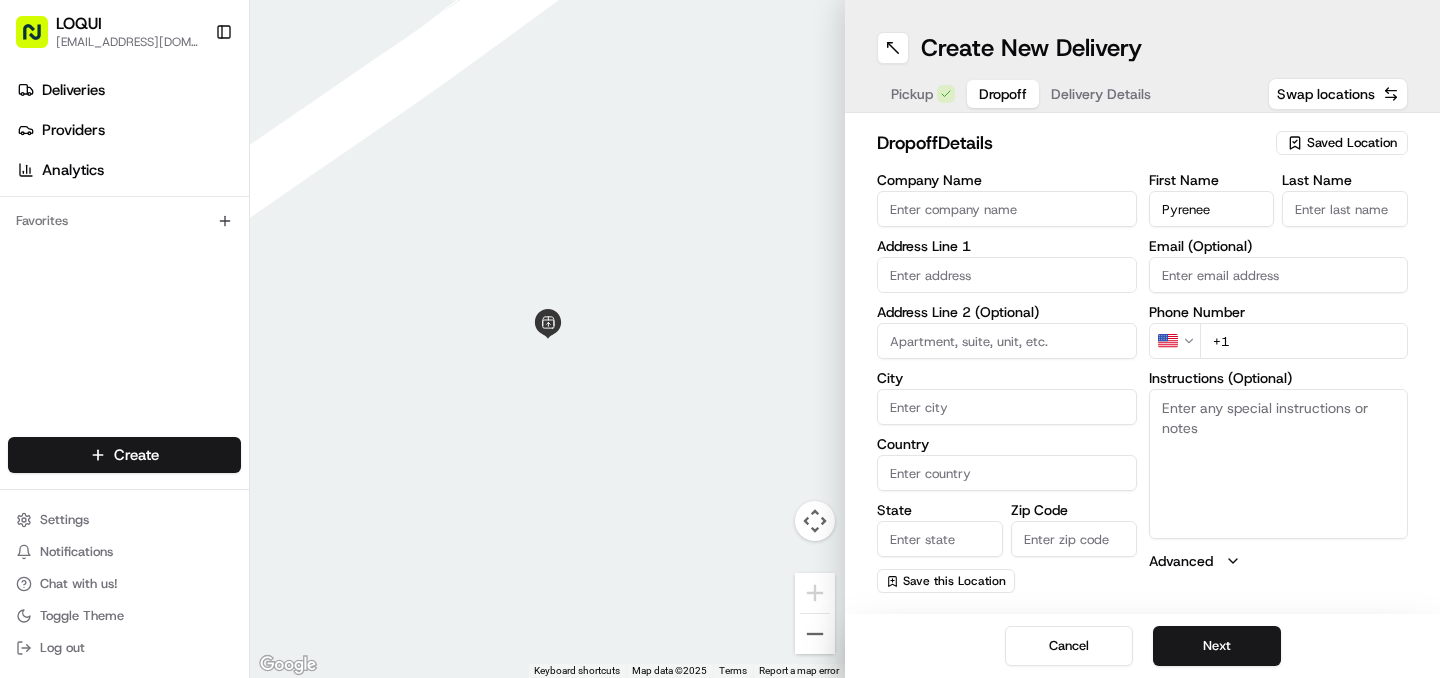 type on "Pyrenee" 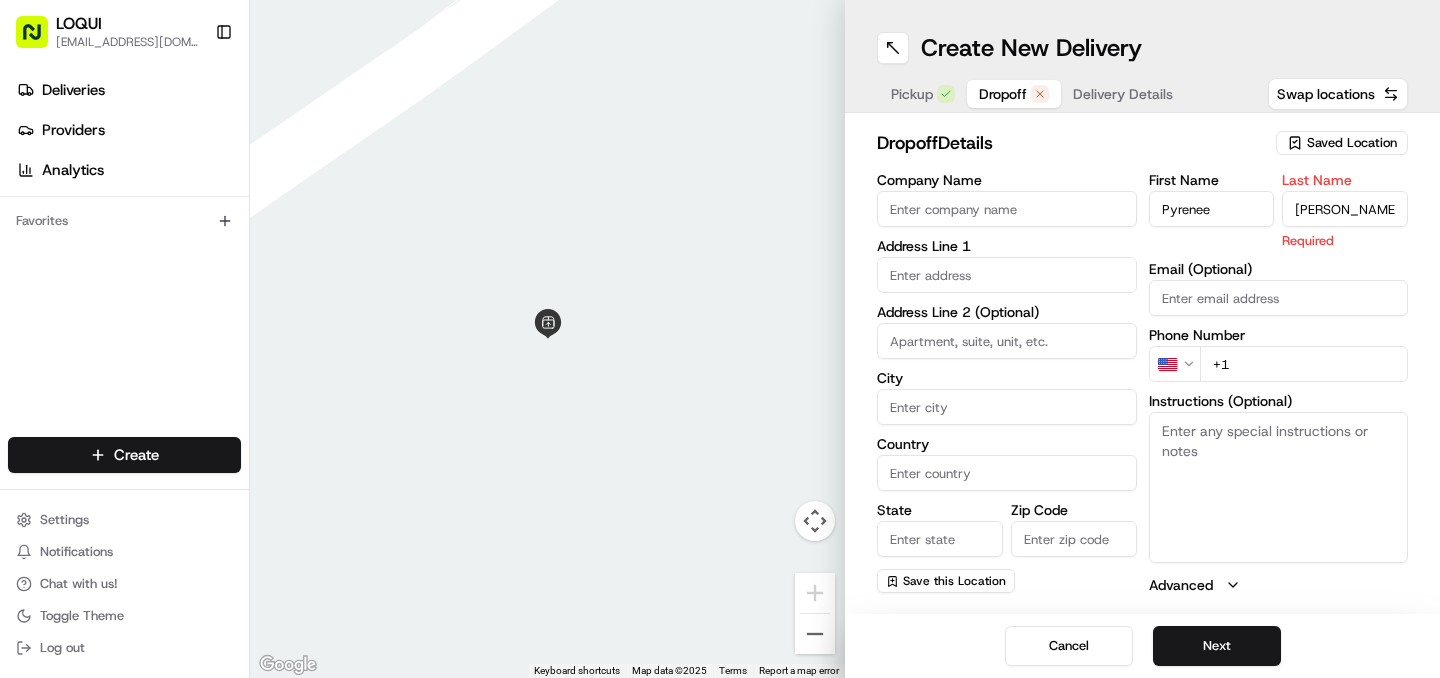 type on "[PERSON_NAME]" 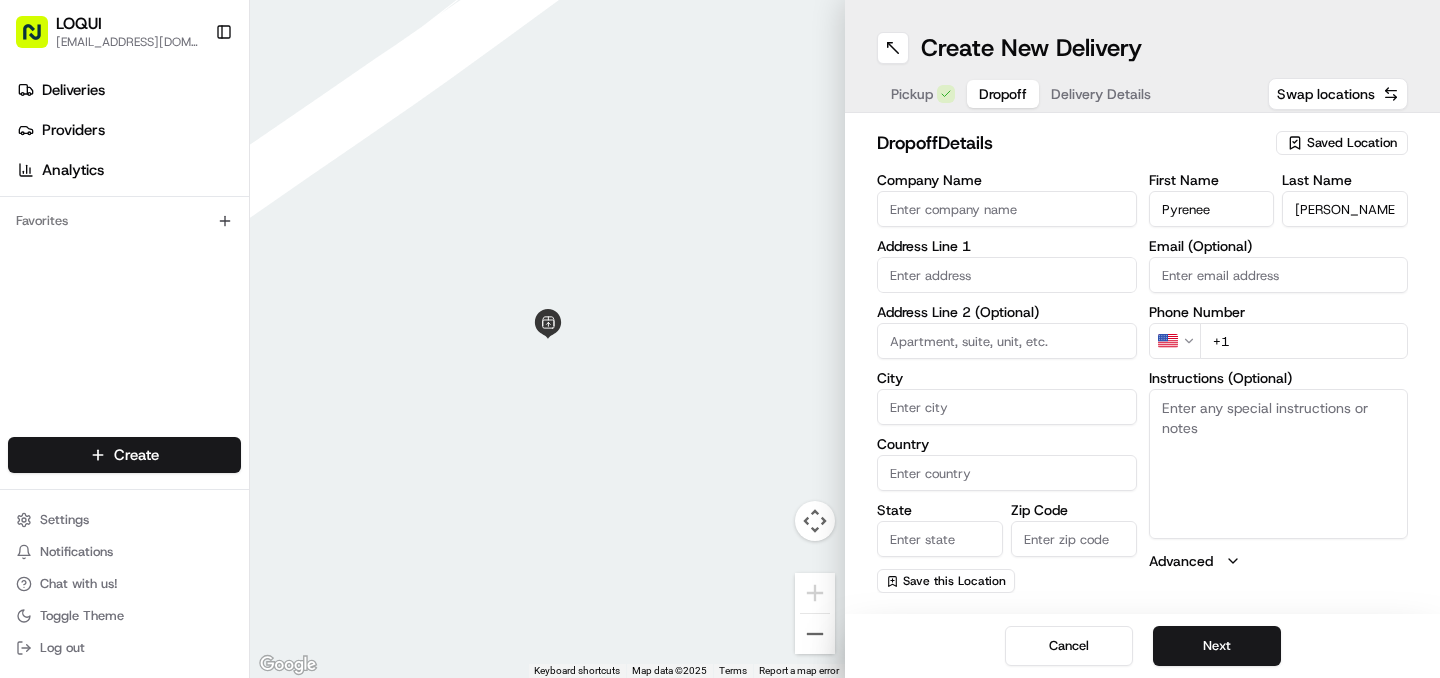 click on "First Name Pyrenee Last Name [PERSON_NAME] Email (Optional) Phone Number US +1 Instructions (Optional) Advanced" at bounding box center (1279, 383) 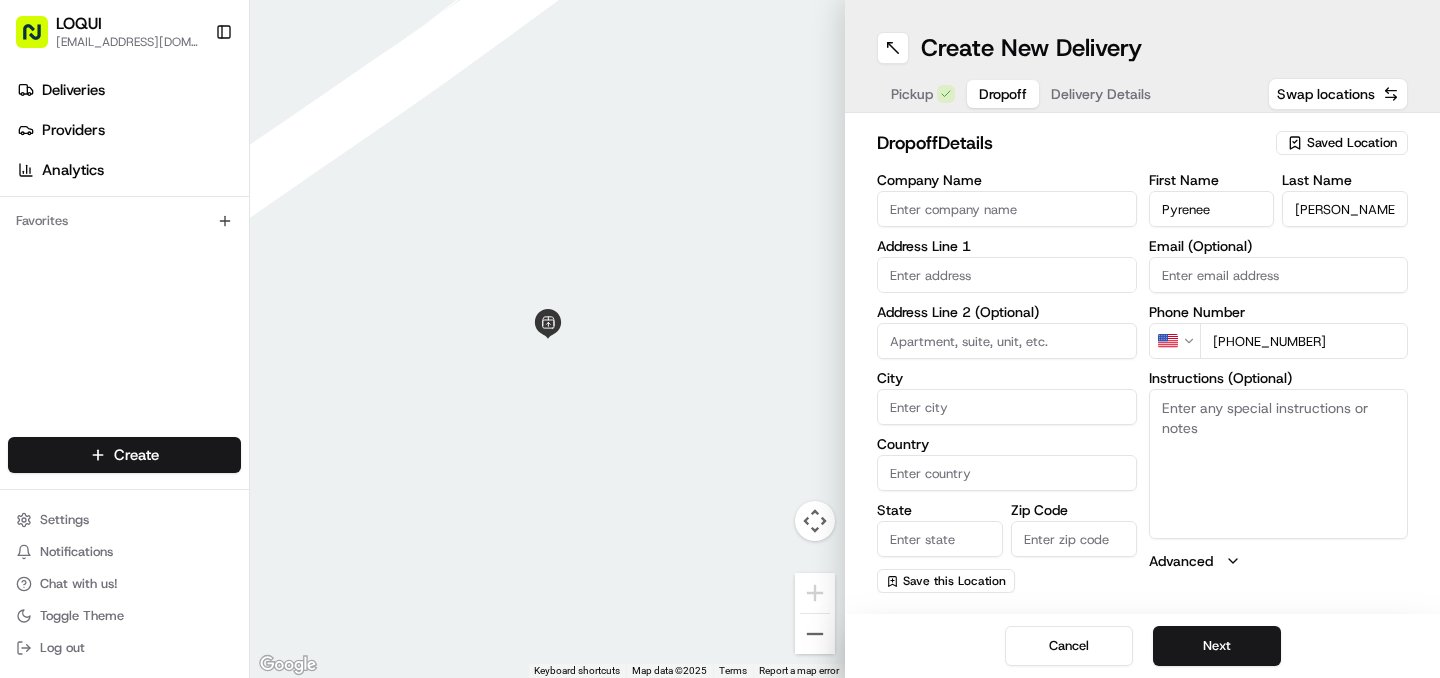 type on "[PHONE_NUMBER]" 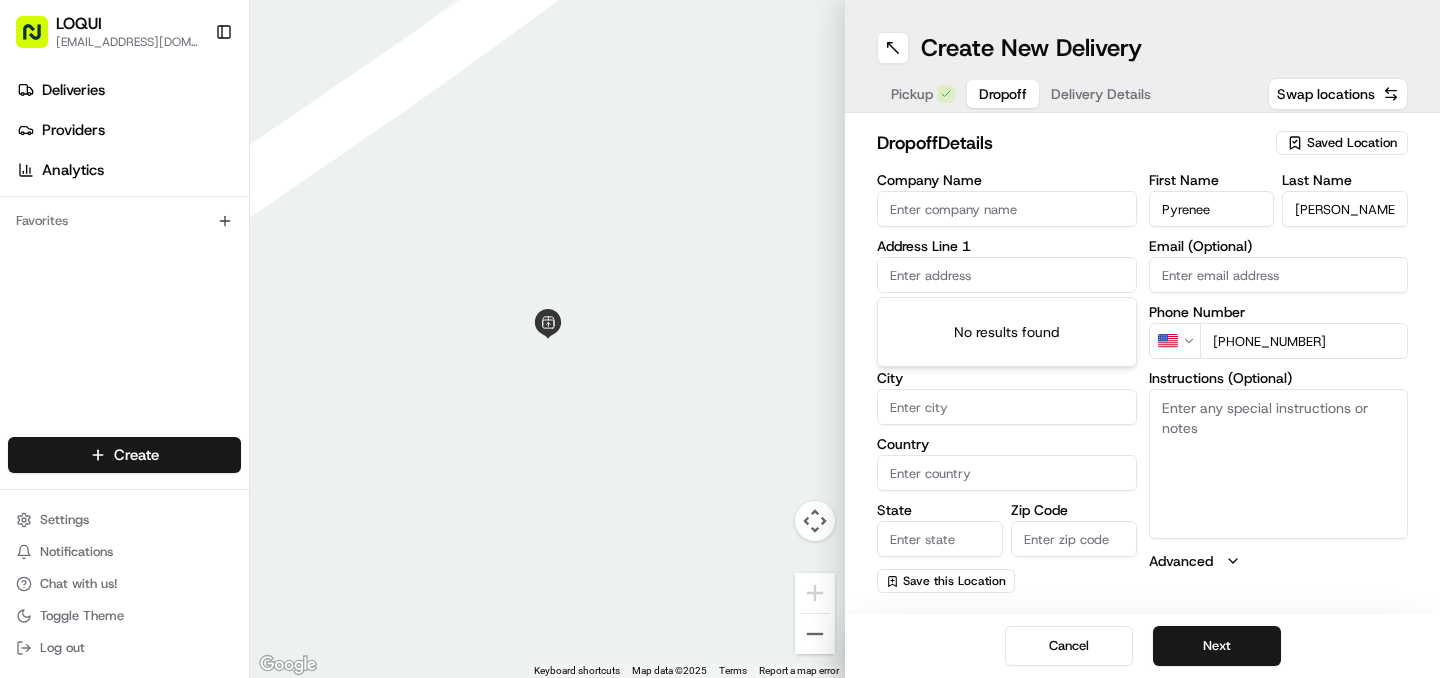 click at bounding box center [1007, 275] 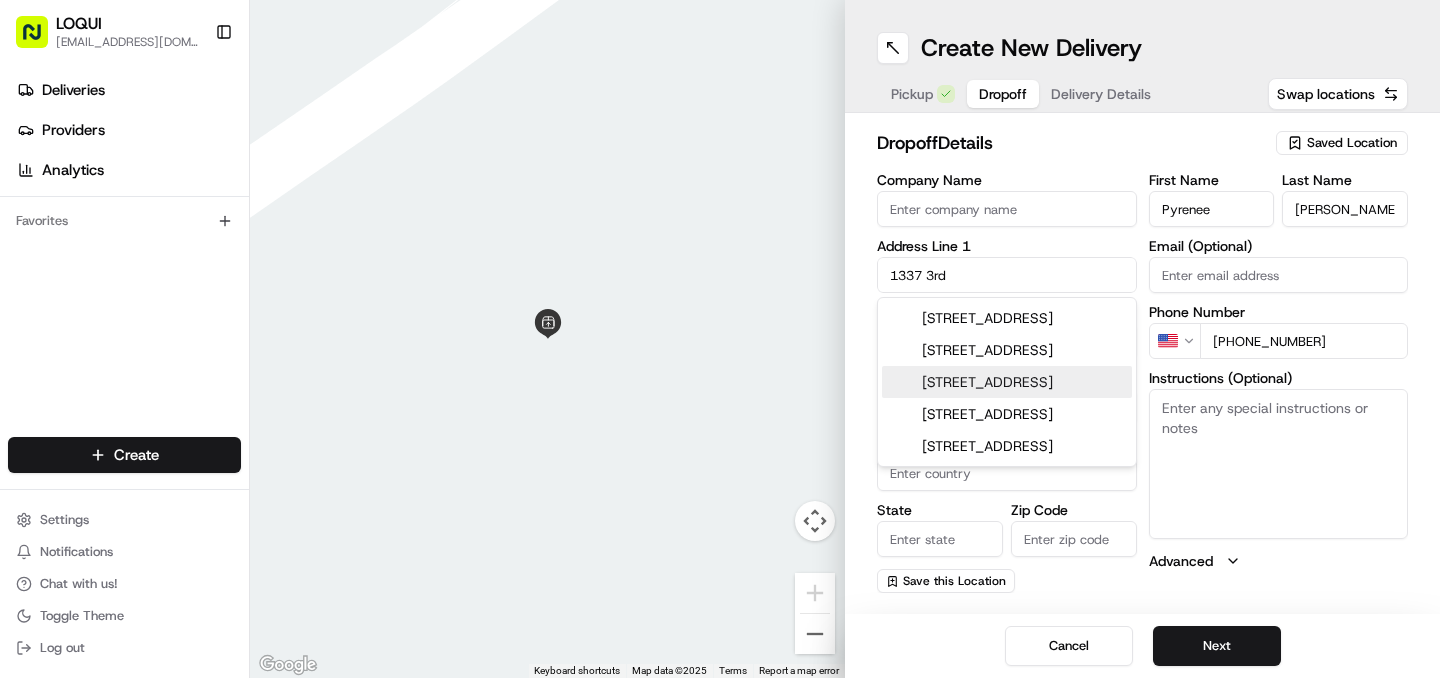 click on "[STREET_ADDRESS]" at bounding box center (1007, 382) 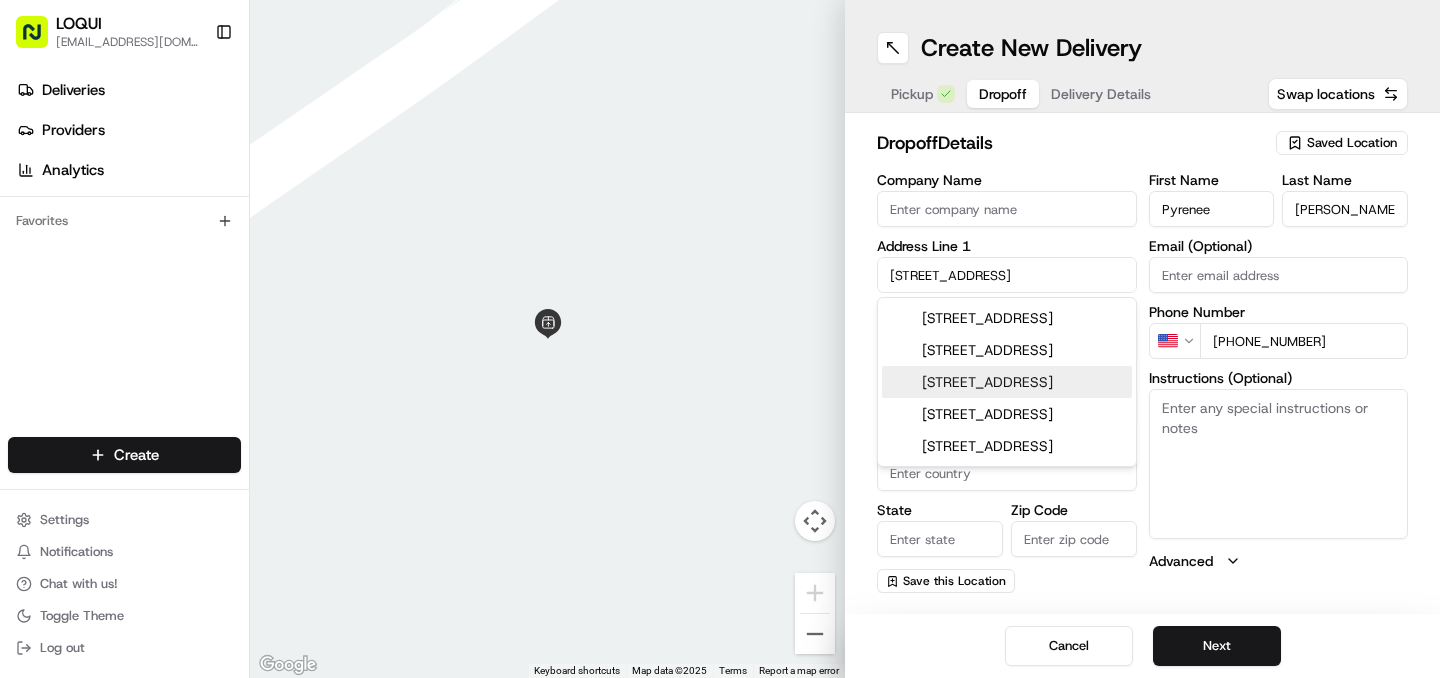 type on "[STREET_ADDRESS]" 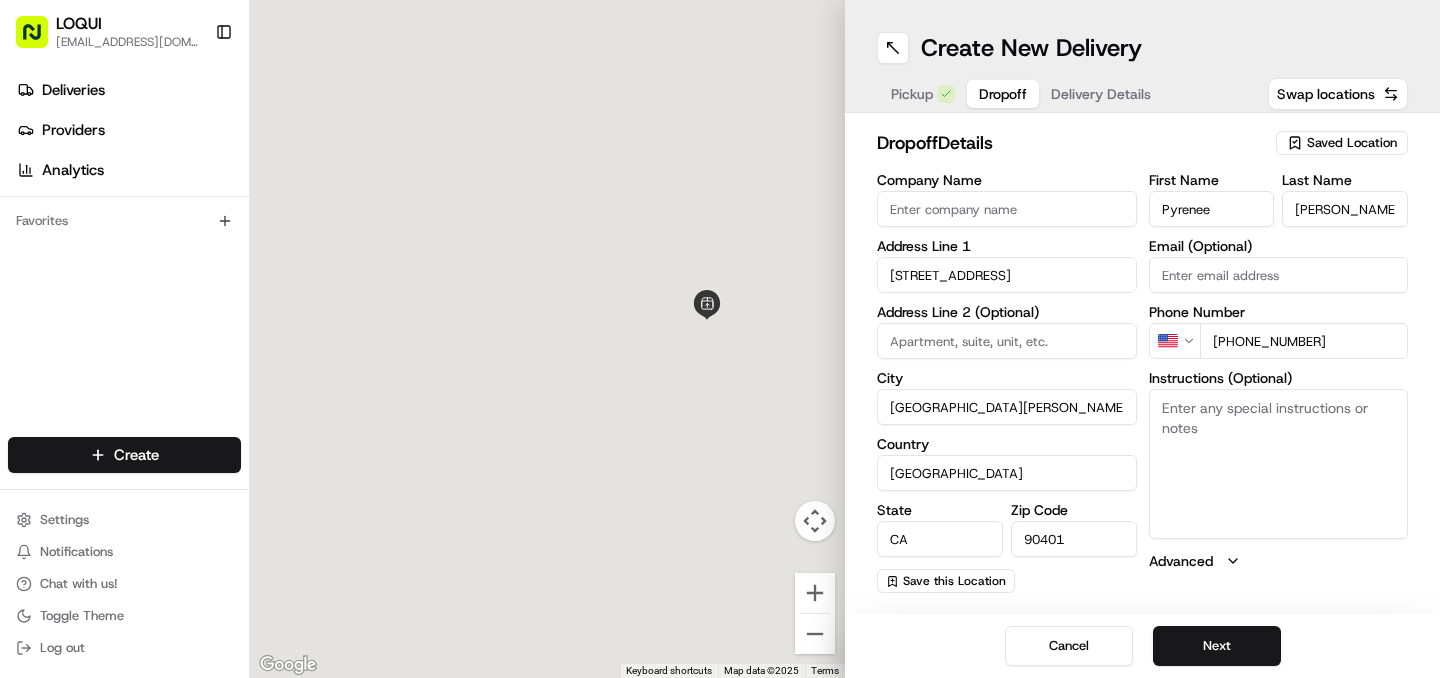 type on "[STREET_ADDRESS]" 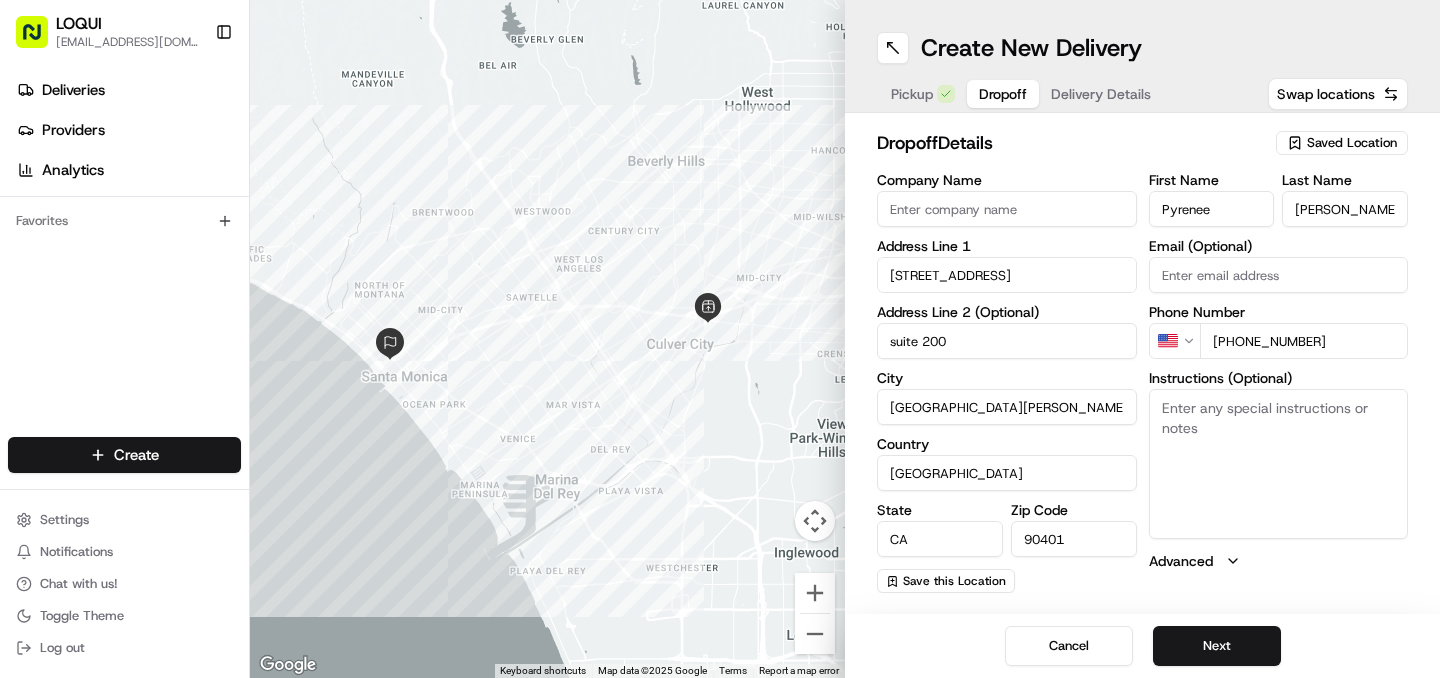 type on "suite 200" 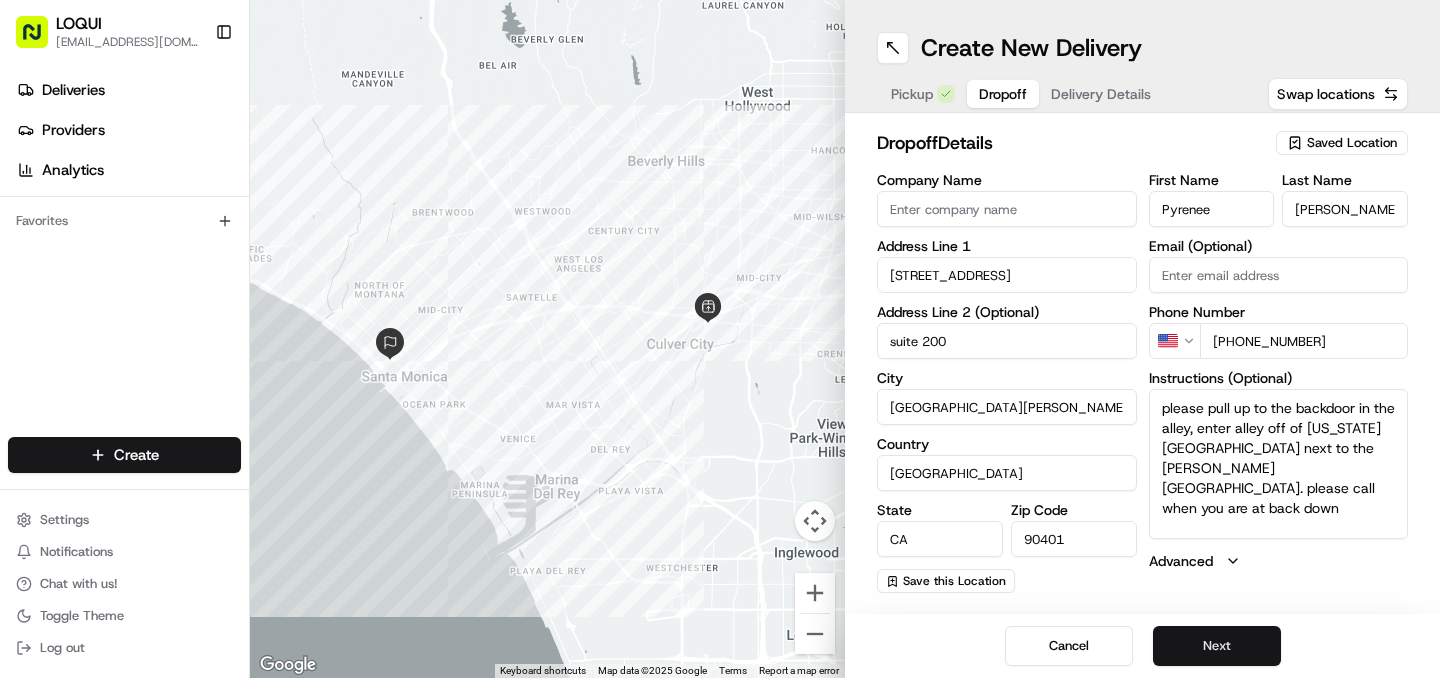type on "please pull up to the backdoor in the alley, enter alley off of [US_STATE][GEOGRAPHIC_DATA] next to the [PERSON_NAME][GEOGRAPHIC_DATA]. please call when you are at back down" 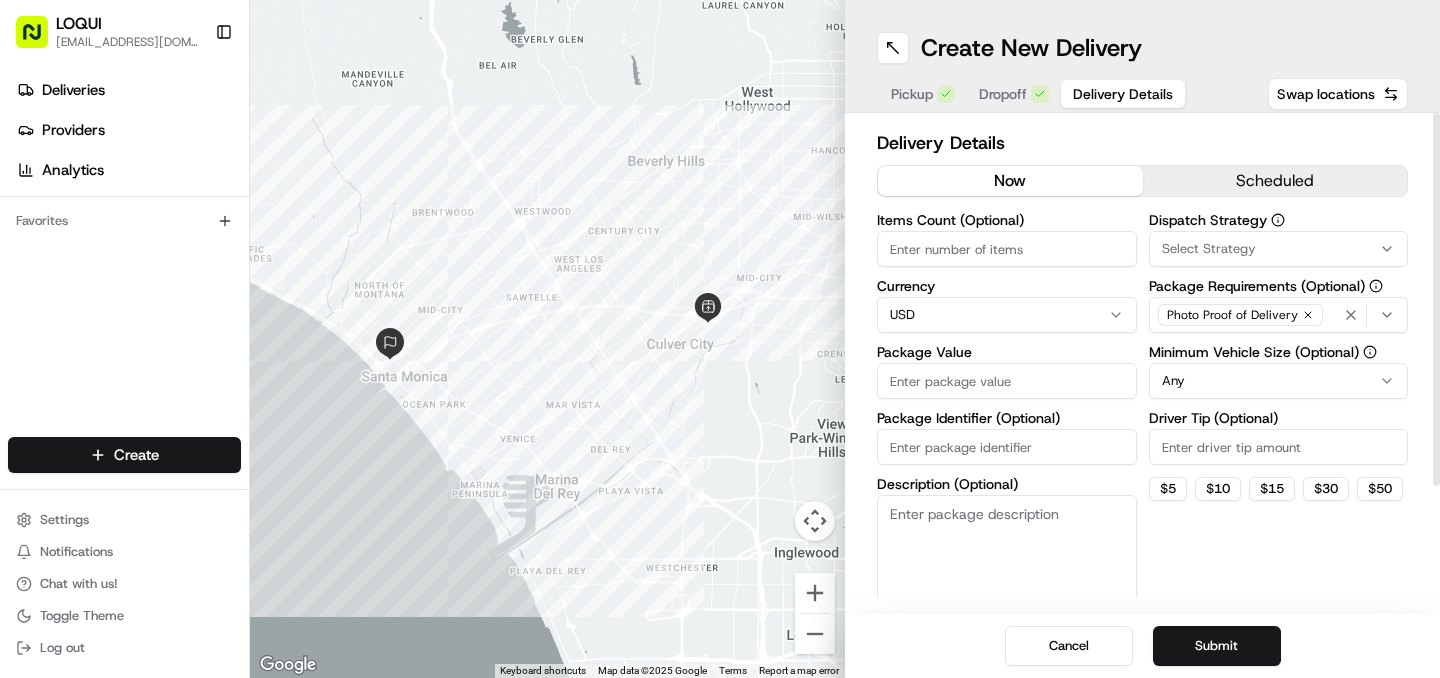 click on "scheduled" at bounding box center (1275, 181) 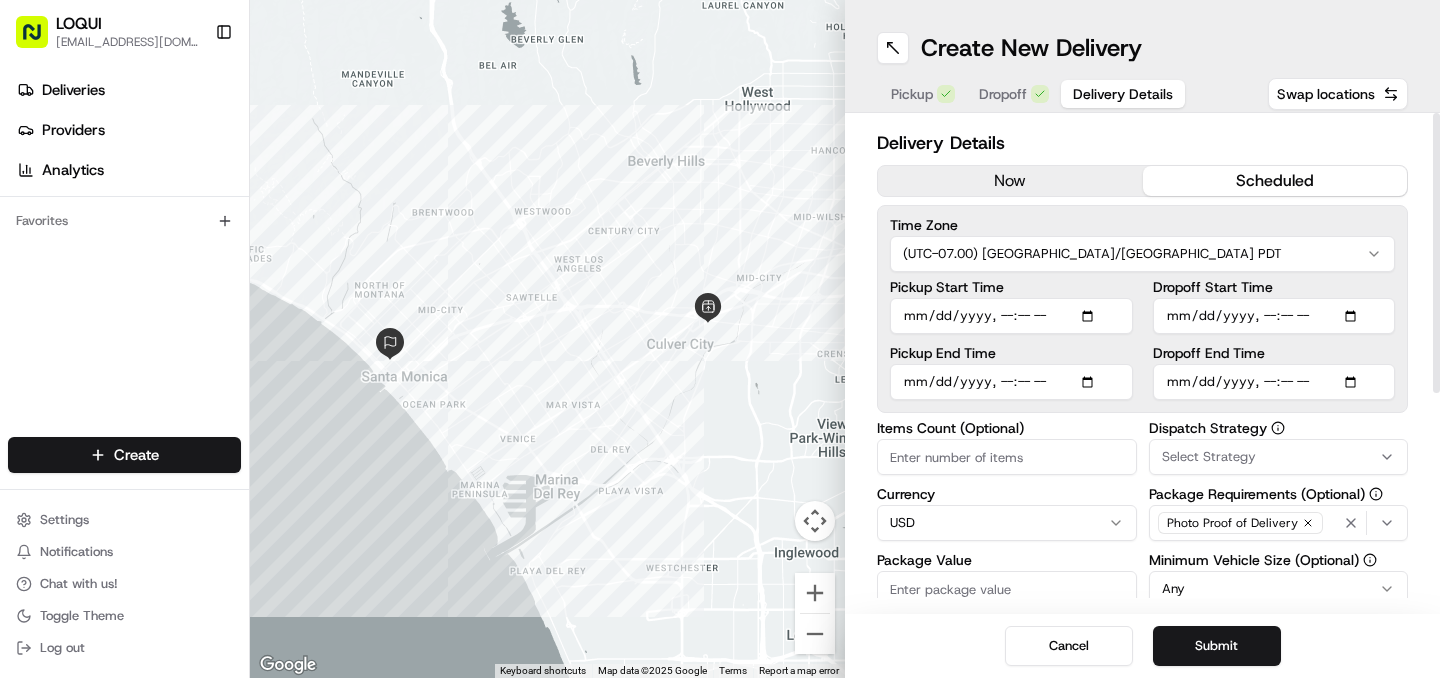 click on "Pickup Start Time" at bounding box center [1011, 316] 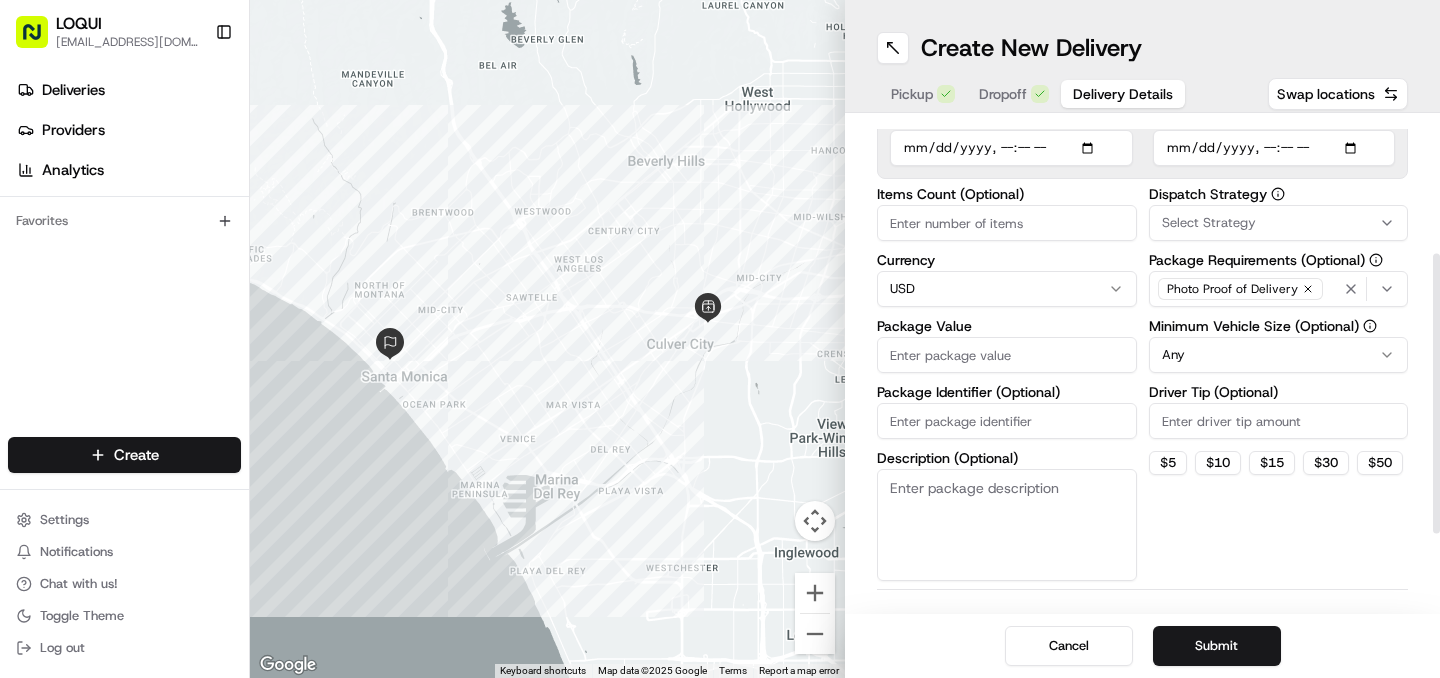 scroll, scrollTop: 237, scrollLeft: 0, axis: vertical 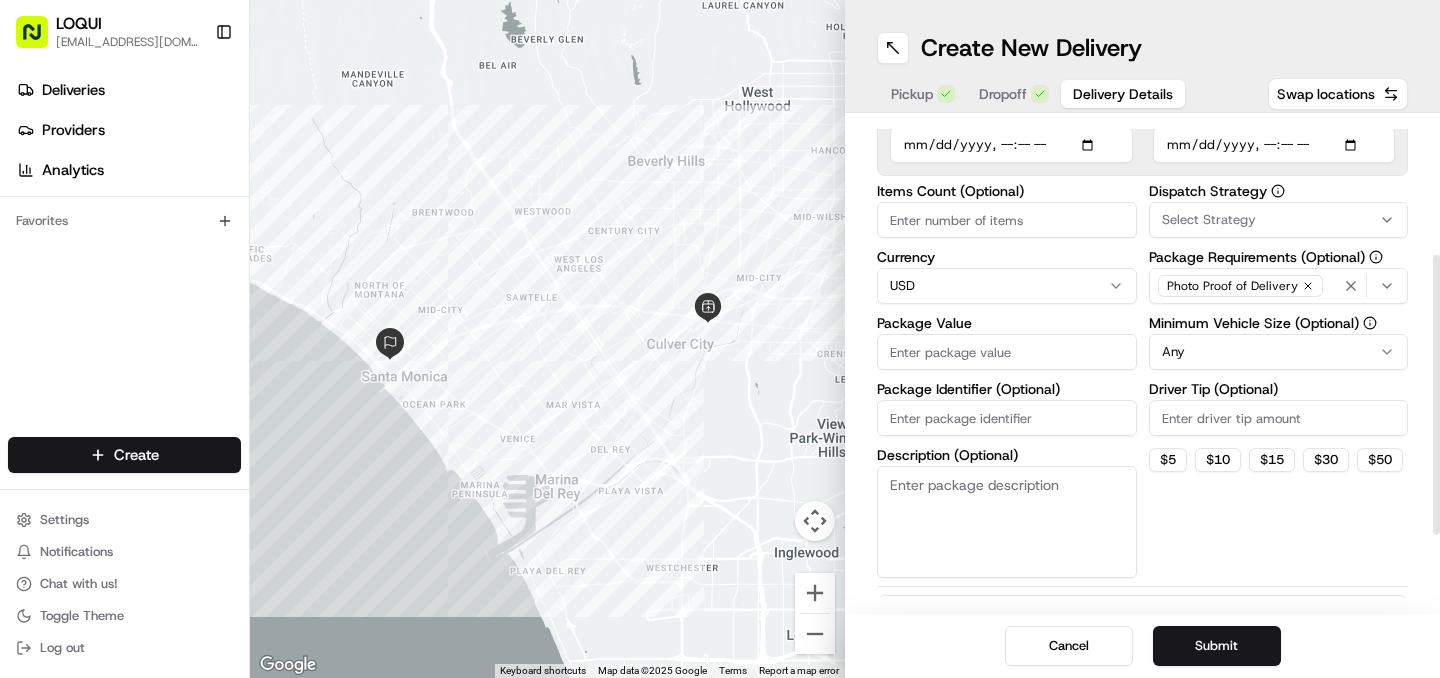 click on "Package Value" at bounding box center (1007, 352) 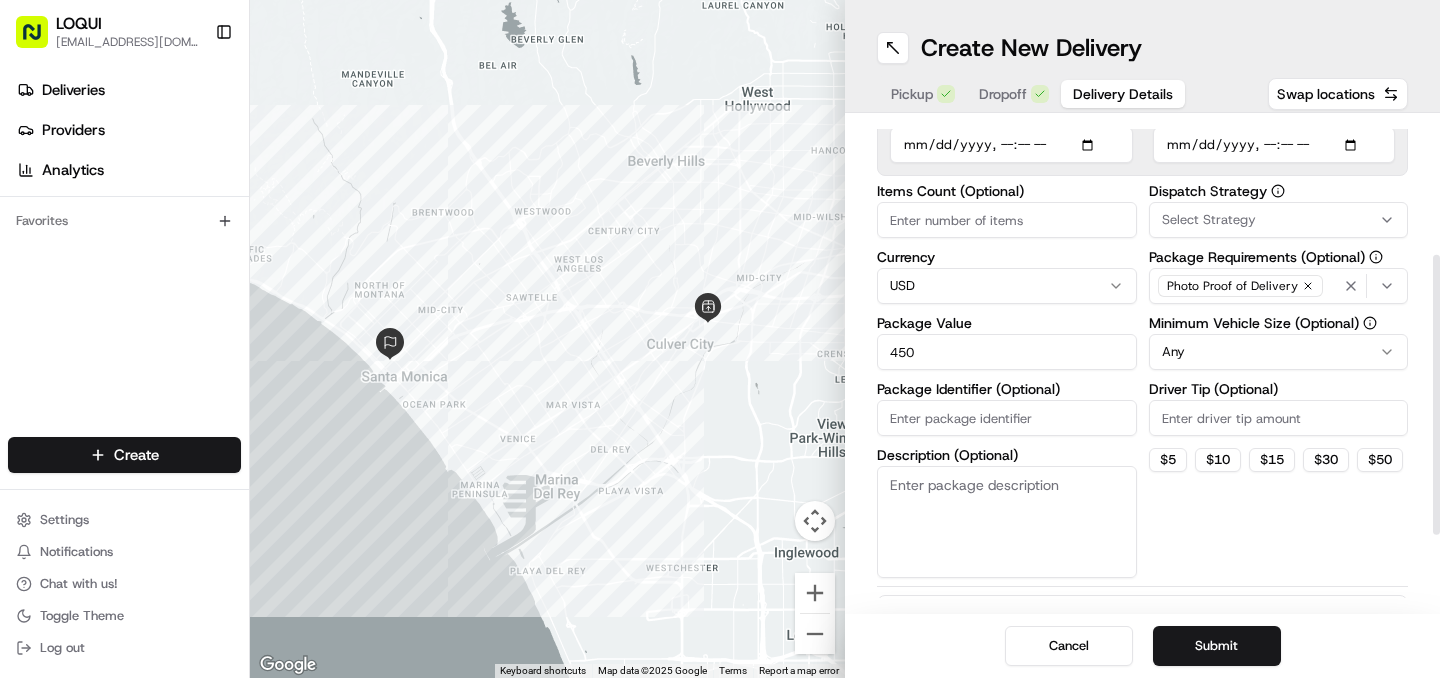 type on "450" 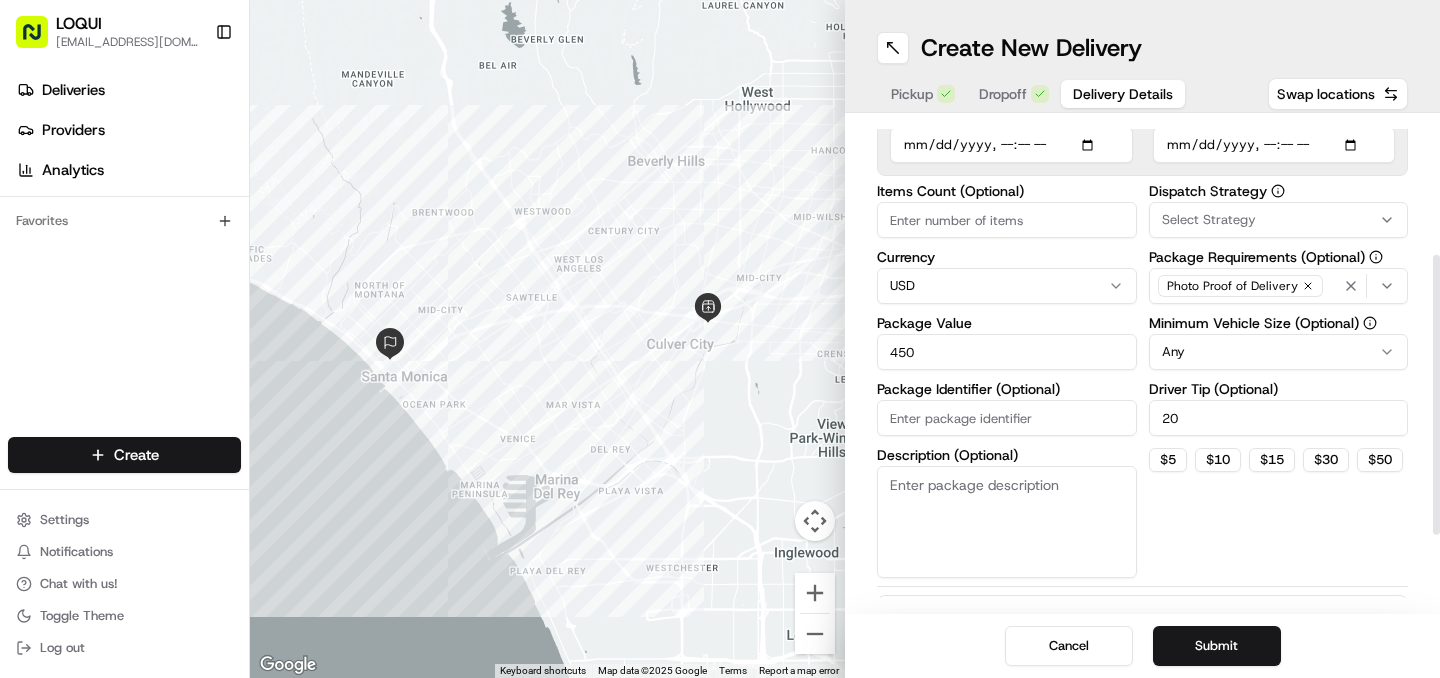type on "20" 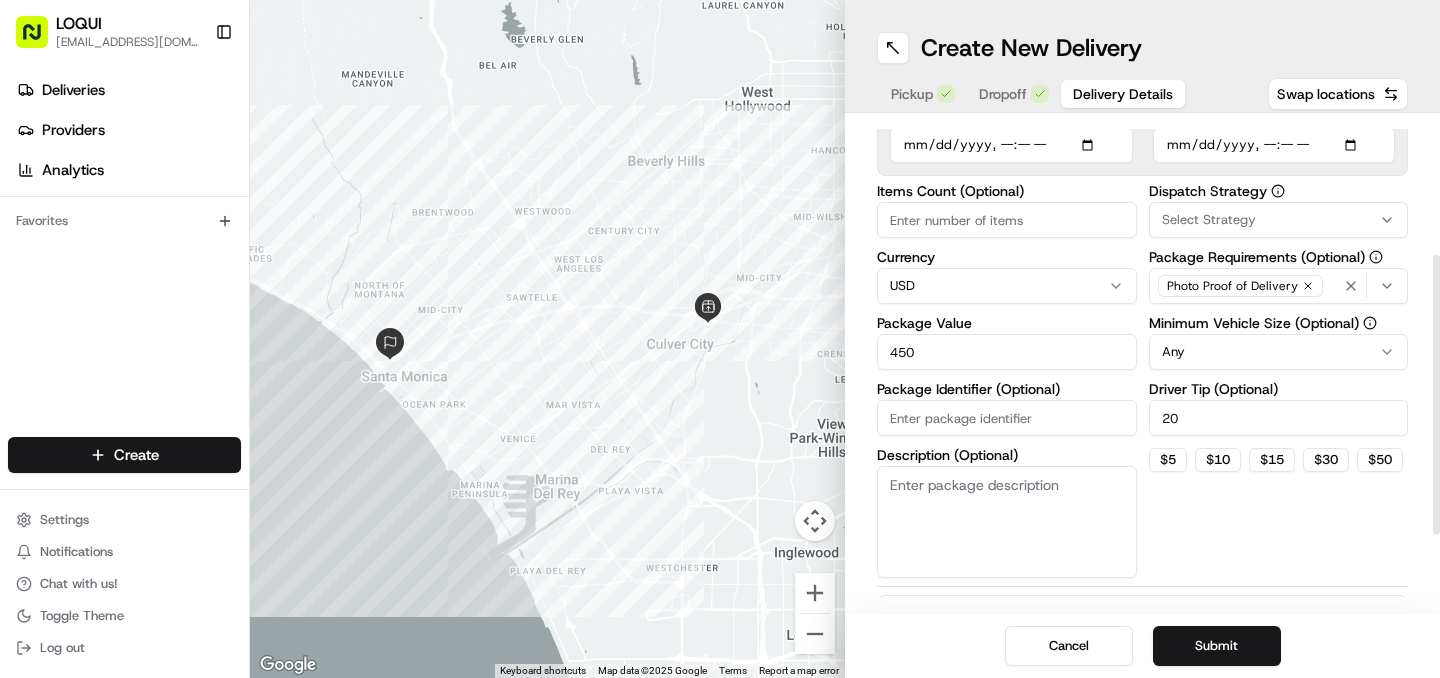 click on "LOQUI [EMAIL_ADDRESS][DOMAIN_NAME] Toggle Sidebar Deliveries Providers Analytics Favorites Main Menu Members & Organization Organization Users Roles Preferences Customization Tracking Orchestration Automations Dispatch Strategy Locations Pickup Locations Dropoff Locations Billing Billing Refund Requests Integrations Notification Triggers Webhooks API Keys Request Logs Create Settings Notifications Chat with us! Toggle Theme Log out ← Move left → Move right ↑ Move up ↓ Move down + Zoom in - Zoom out Home Jump left by 75% End Jump right by 75% Page Up Jump up by 75% Page Down Jump down by 75% Keyboard shortcuts Map Data Map data ©2025 Google Map data ©2025 Google 2 km  Click to toggle between metric and imperial units Terms Report a map error Create New Delivery Pickup Dropoff Delivery Details Swap locations Delivery Details now scheduled Time Zone (UTC-07.00) [GEOGRAPHIC_DATA]/[GEOGRAPHIC_DATA] PDT Pickup Start Time Pickup End Time Dropoff Start Time Dropoff End Time Items Count (Optional) Currency USD 450 20" at bounding box center [720, 339] 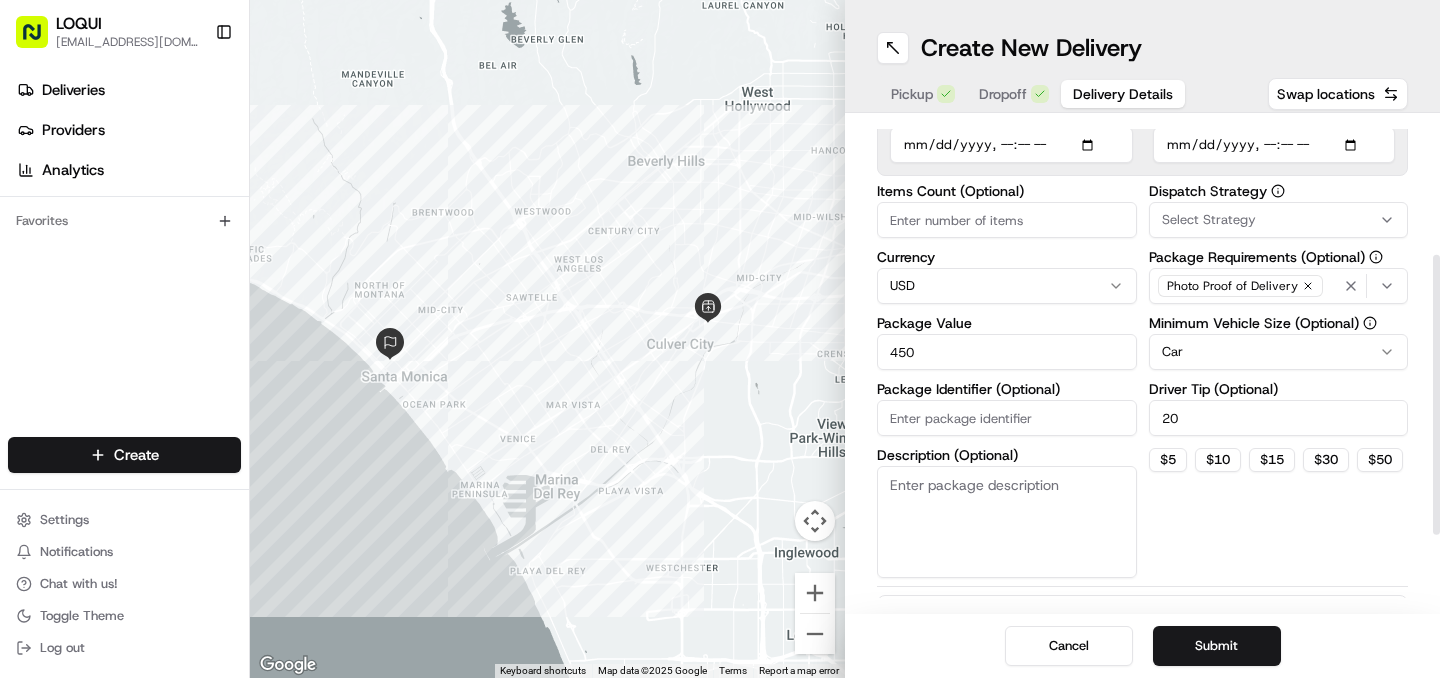 click on "Description (Optional)" at bounding box center (1007, 522) 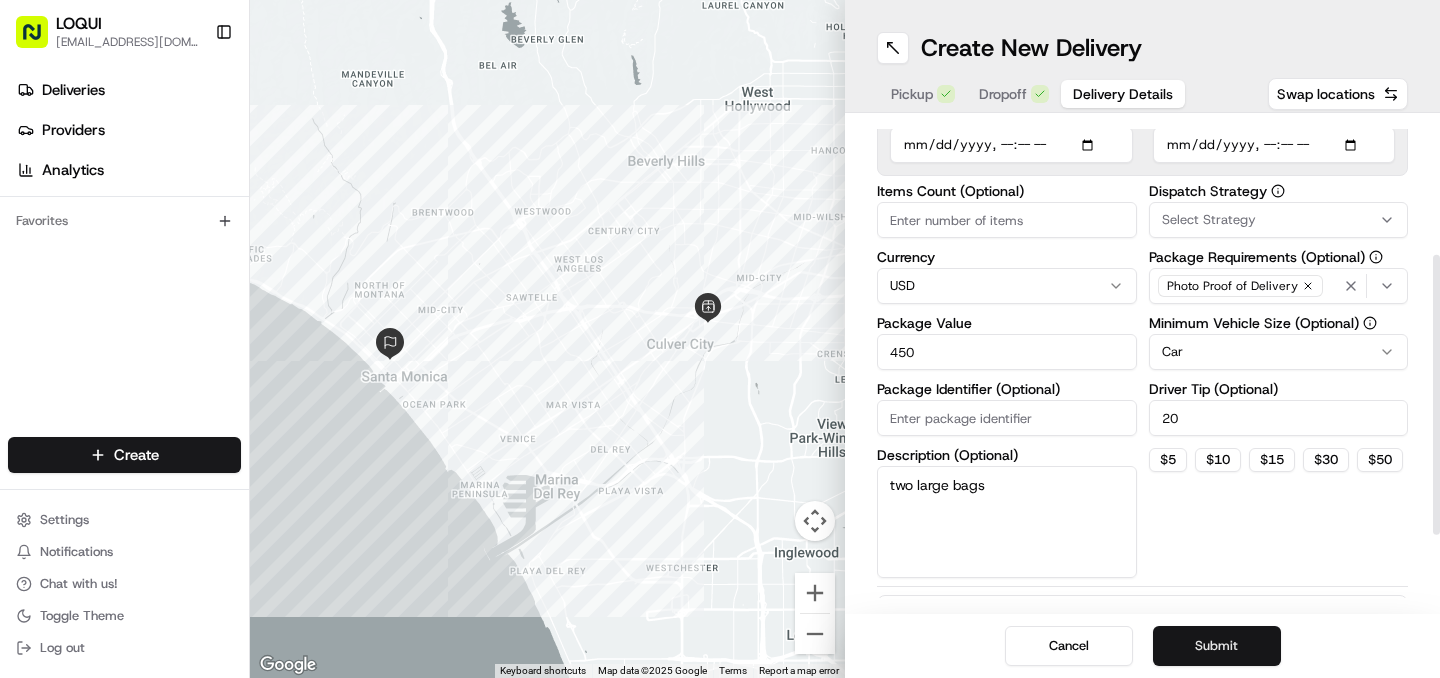 type on "two large bags" 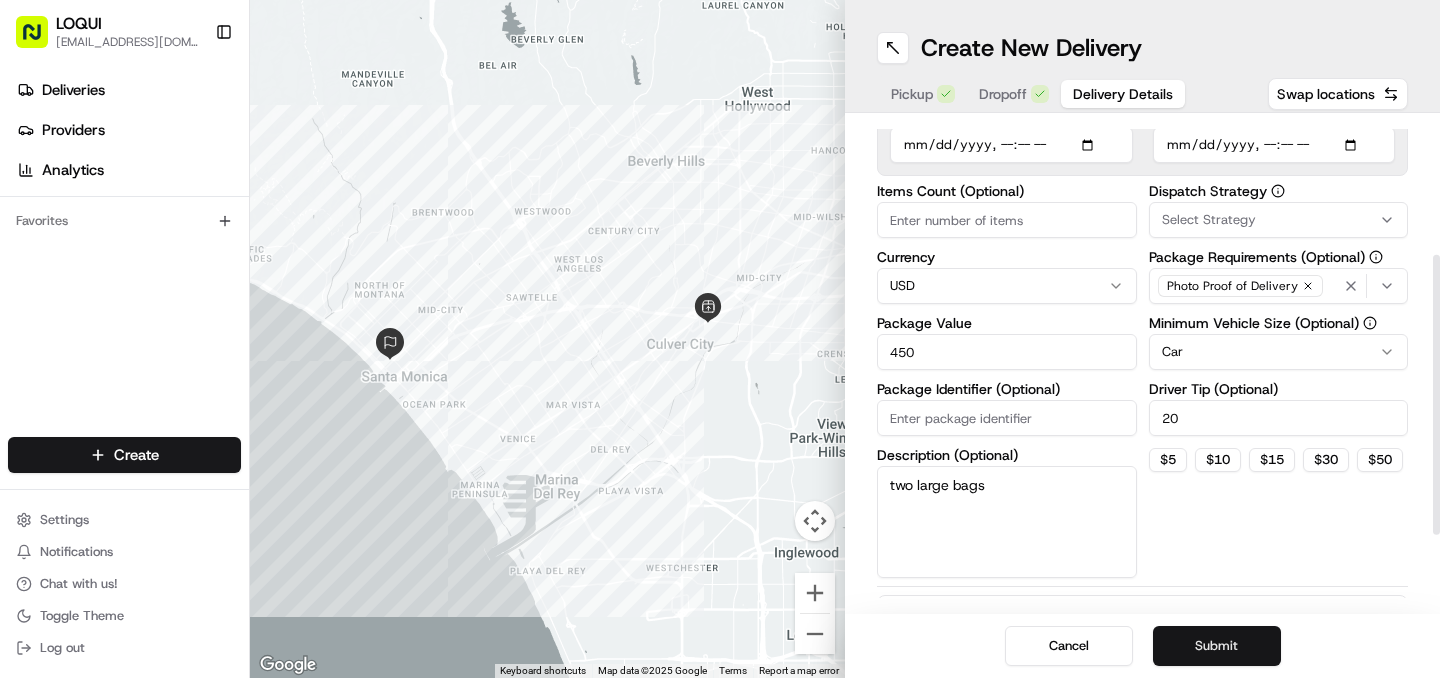 click on "Submit" at bounding box center [1217, 646] 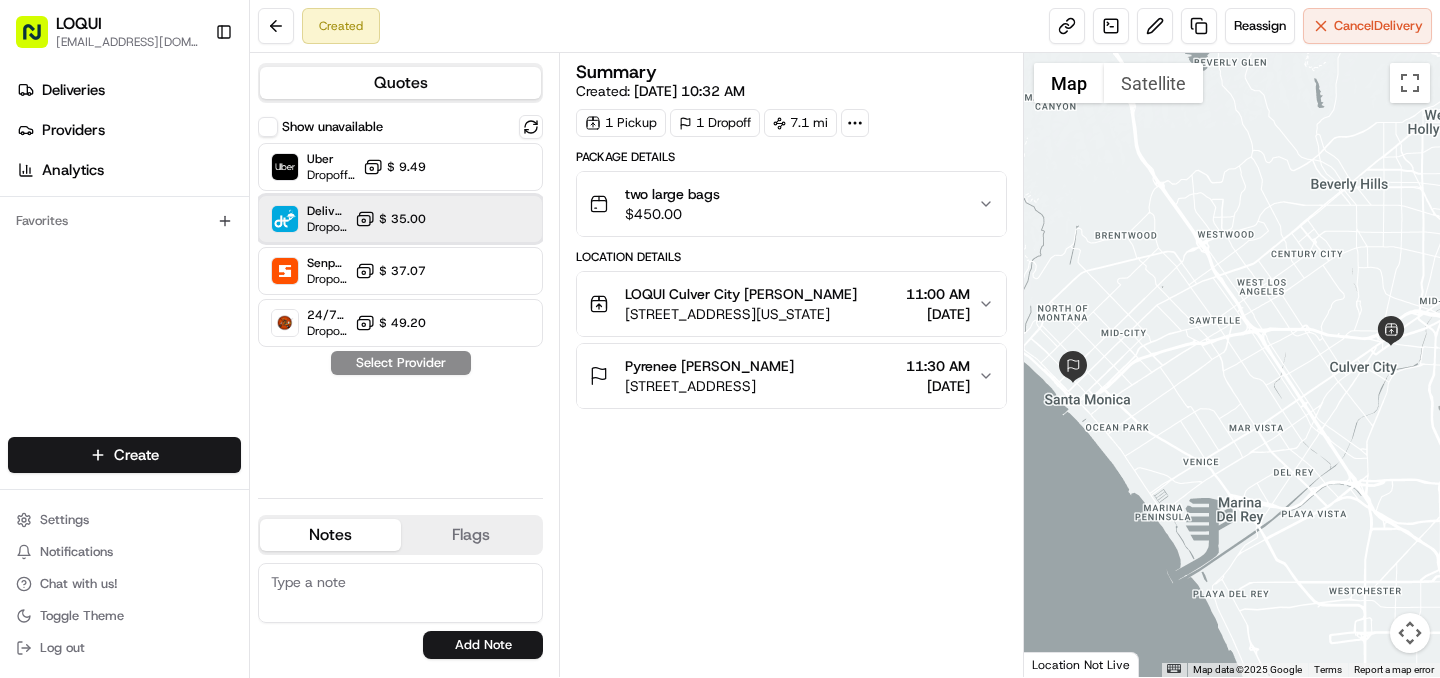 click on "DeliverThat Dropoff ETA   - $   35.00" at bounding box center [400, 219] 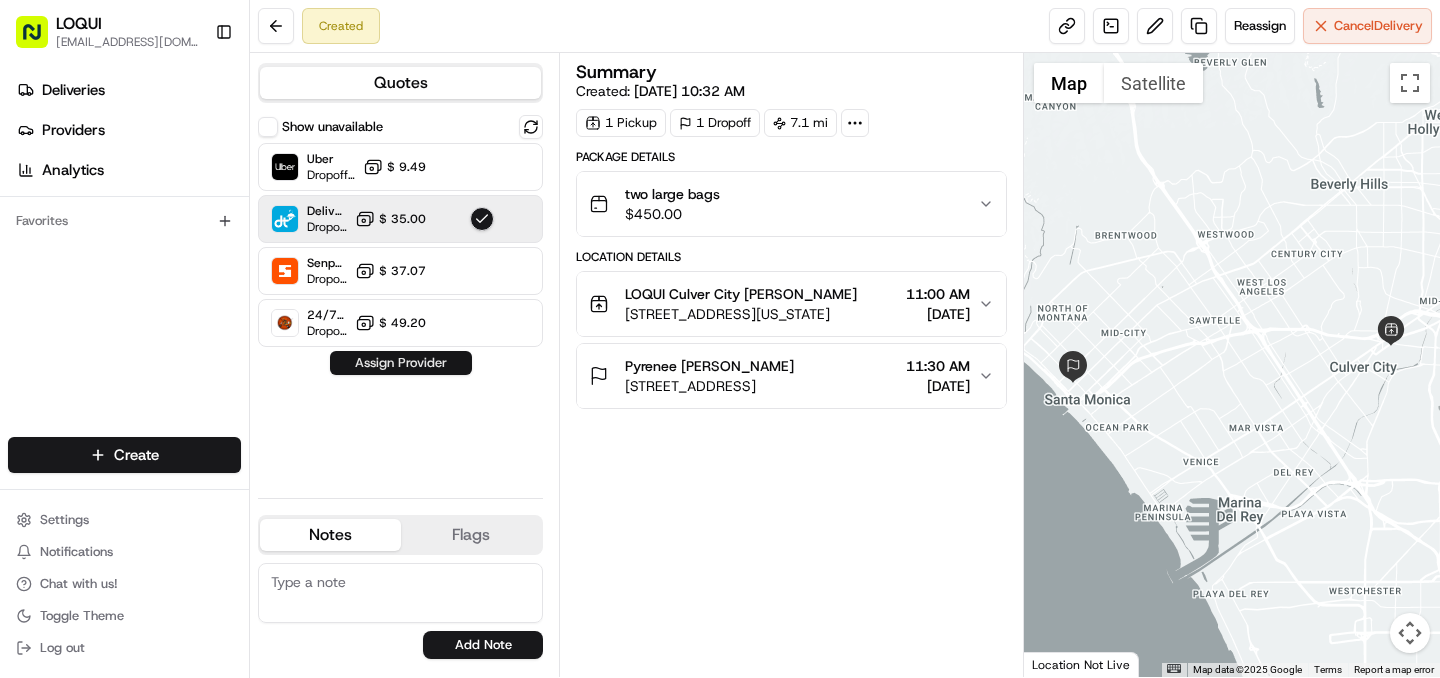 click on "Assign Provider" at bounding box center (401, 363) 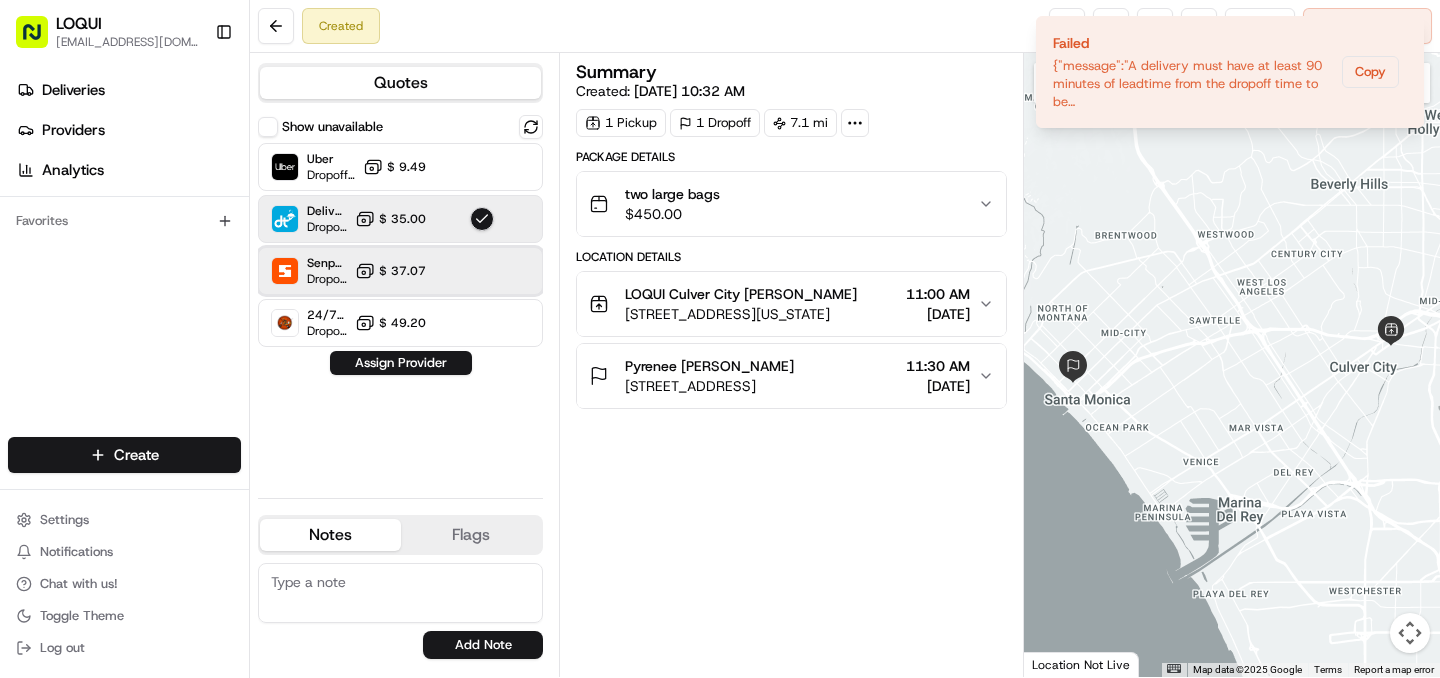 click on "Senpex (small package) Dropoff ETA   1 hour $   37.07" at bounding box center (400, 271) 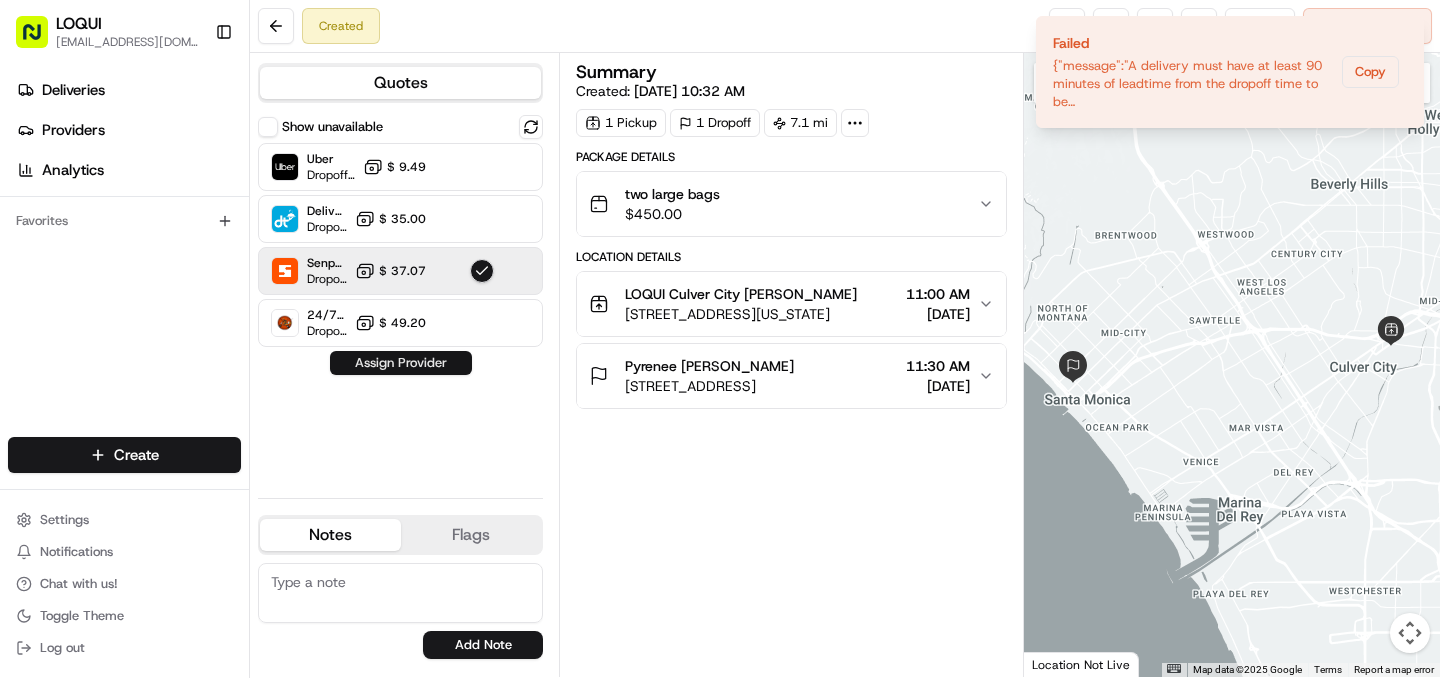 click on "Assign Provider" at bounding box center (401, 363) 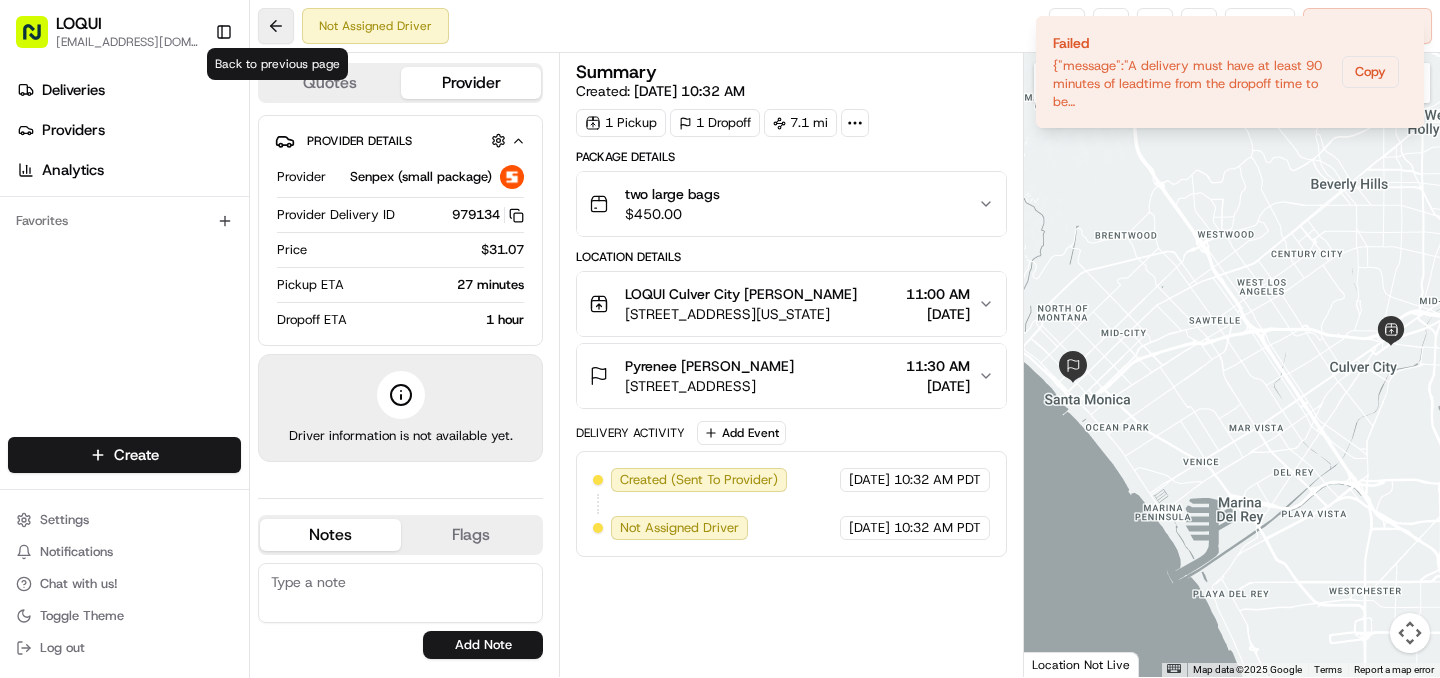 click at bounding box center (276, 26) 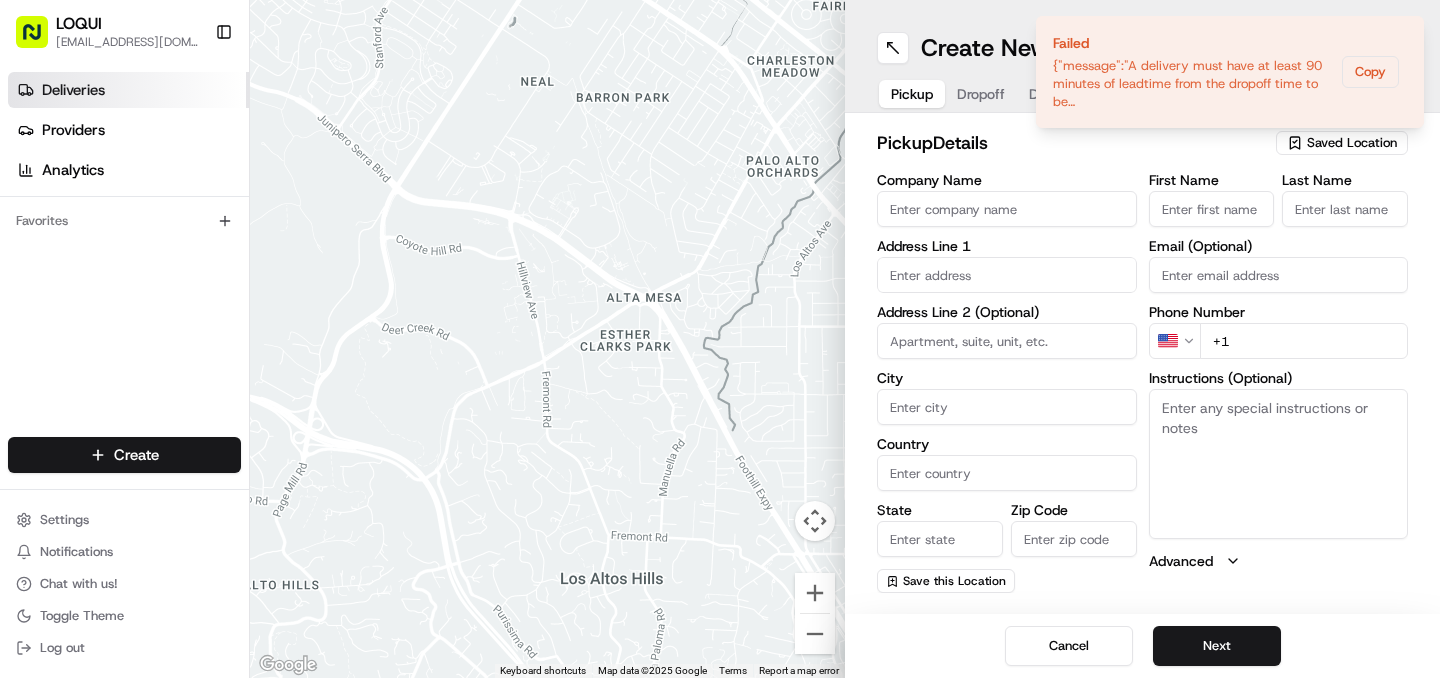 click on "Deliveries" at bounding box center [128, 90] 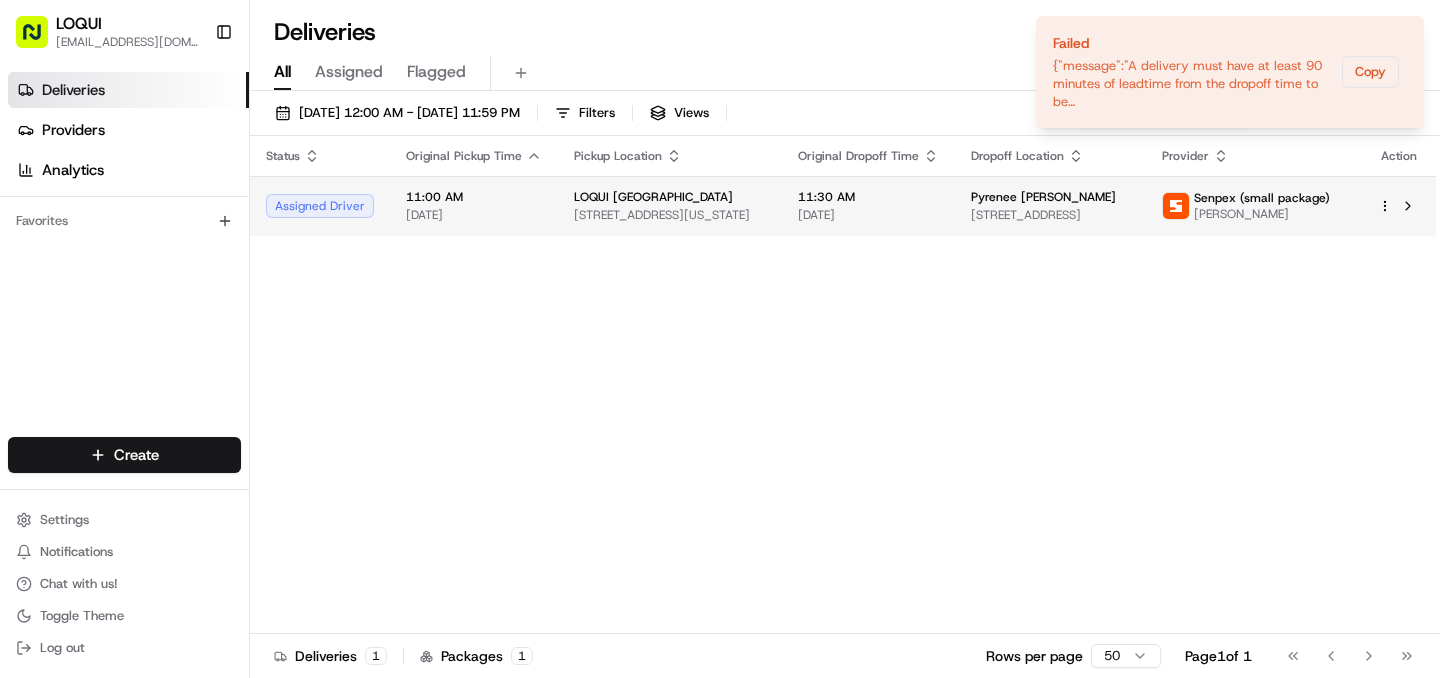 click on "11:30 AM" at bounding box center [868, 197] 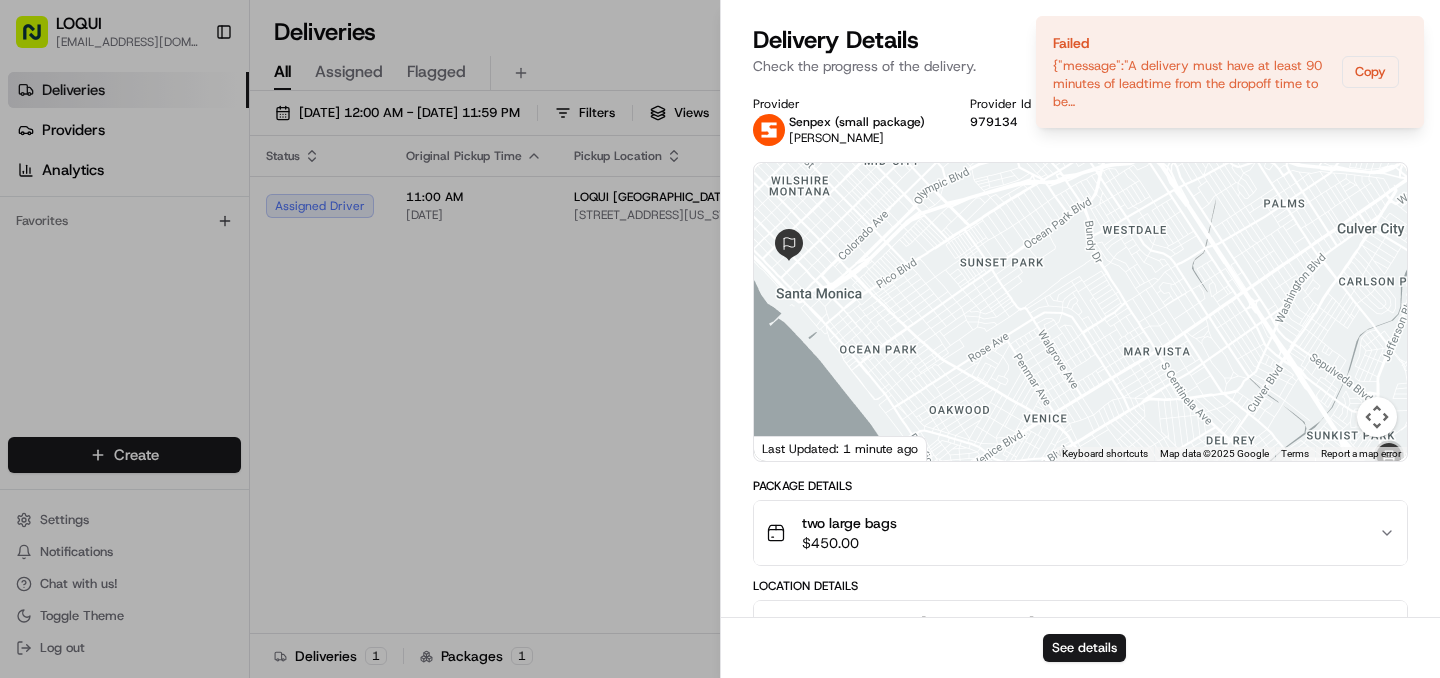 drag, startPoint x: 1060, startPoint y: 336, endPoint x: 1089, endPoint y: 357, distance: 35.805027 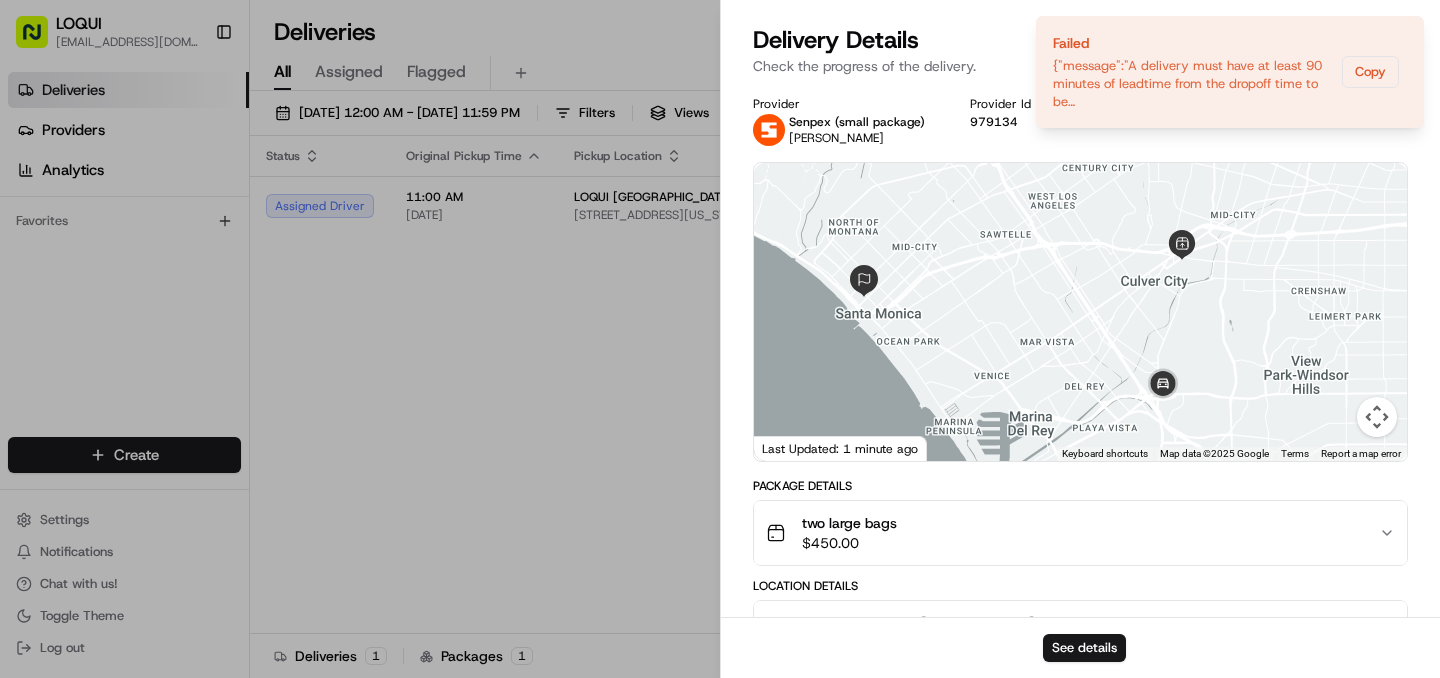 drag, startPoint x: 1201, startPoint y: 349, endPoint x: 1116, endPoint y: 332, distance: 86.683334 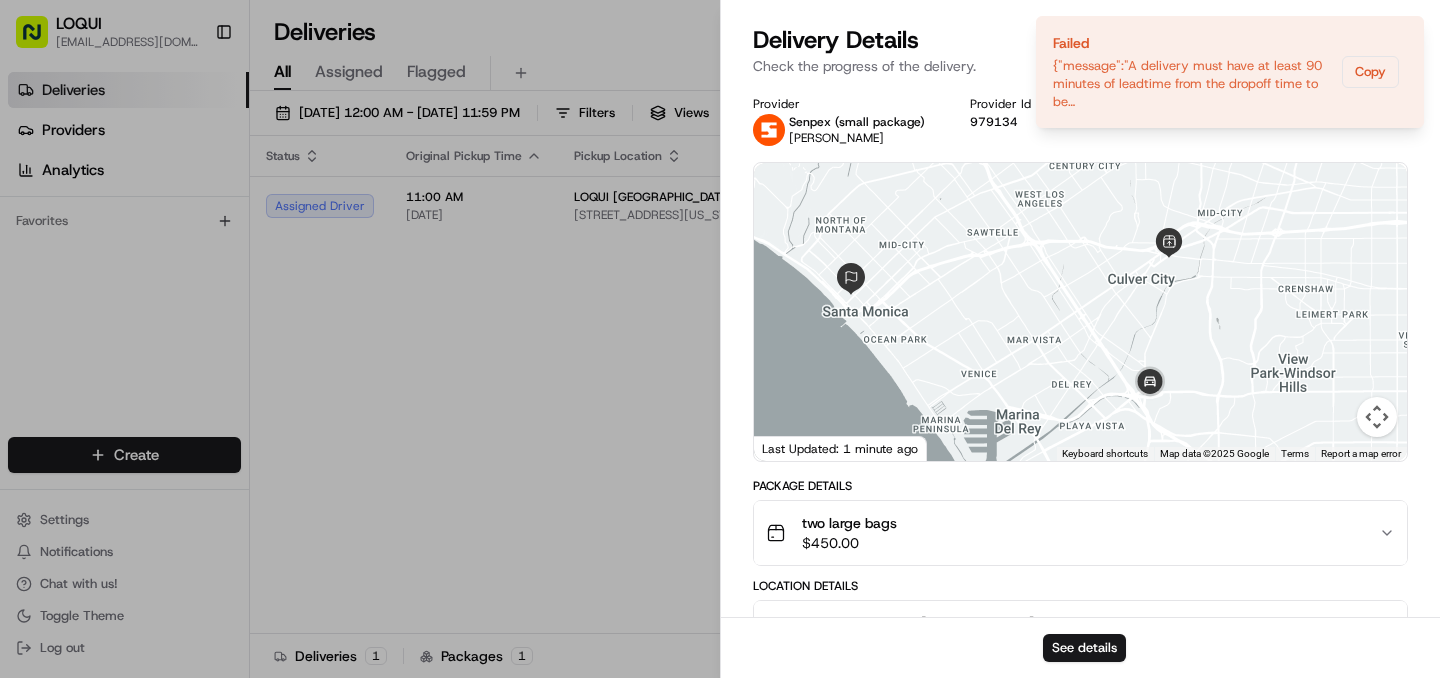 drag, startPoint x: 1107, startPoint y: 332, endPoint x: 1057, endPoint y: 331, distance: 50.01 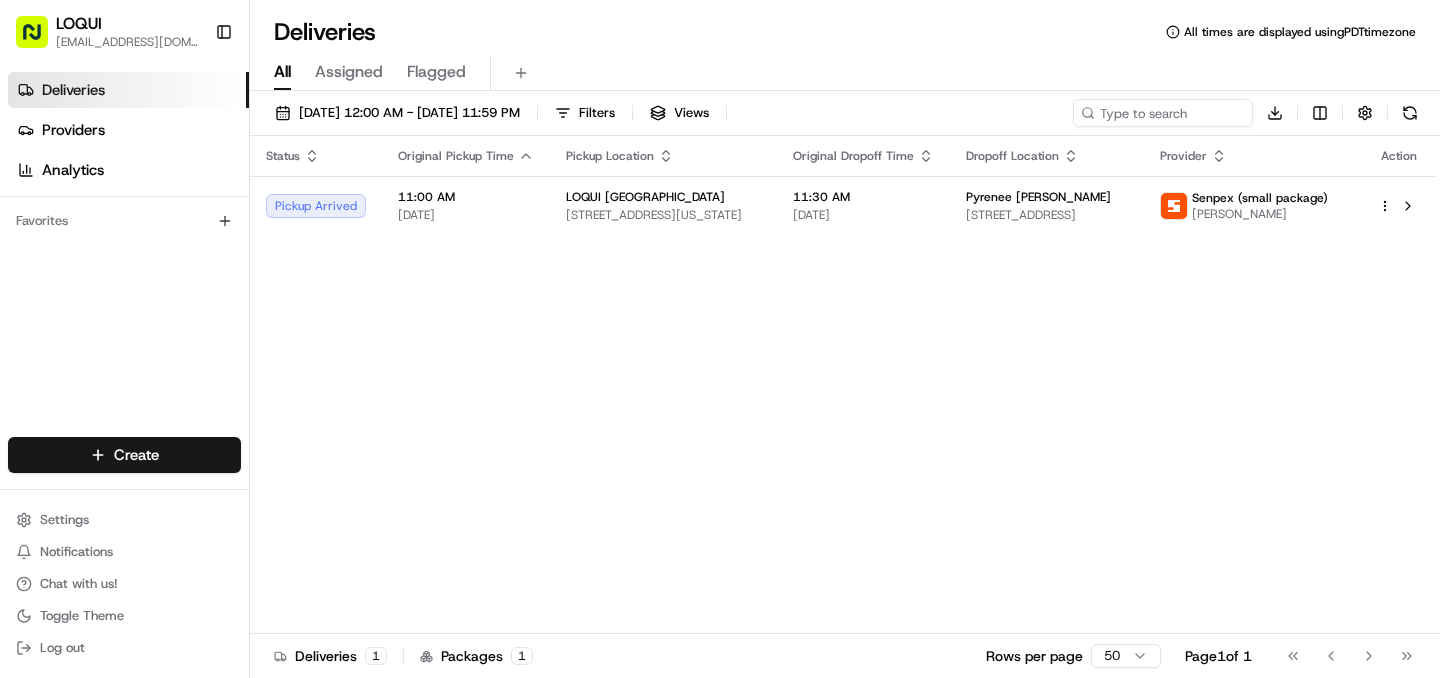 scroll, scrollTop: 0, scrollLeft: 0, axis: both 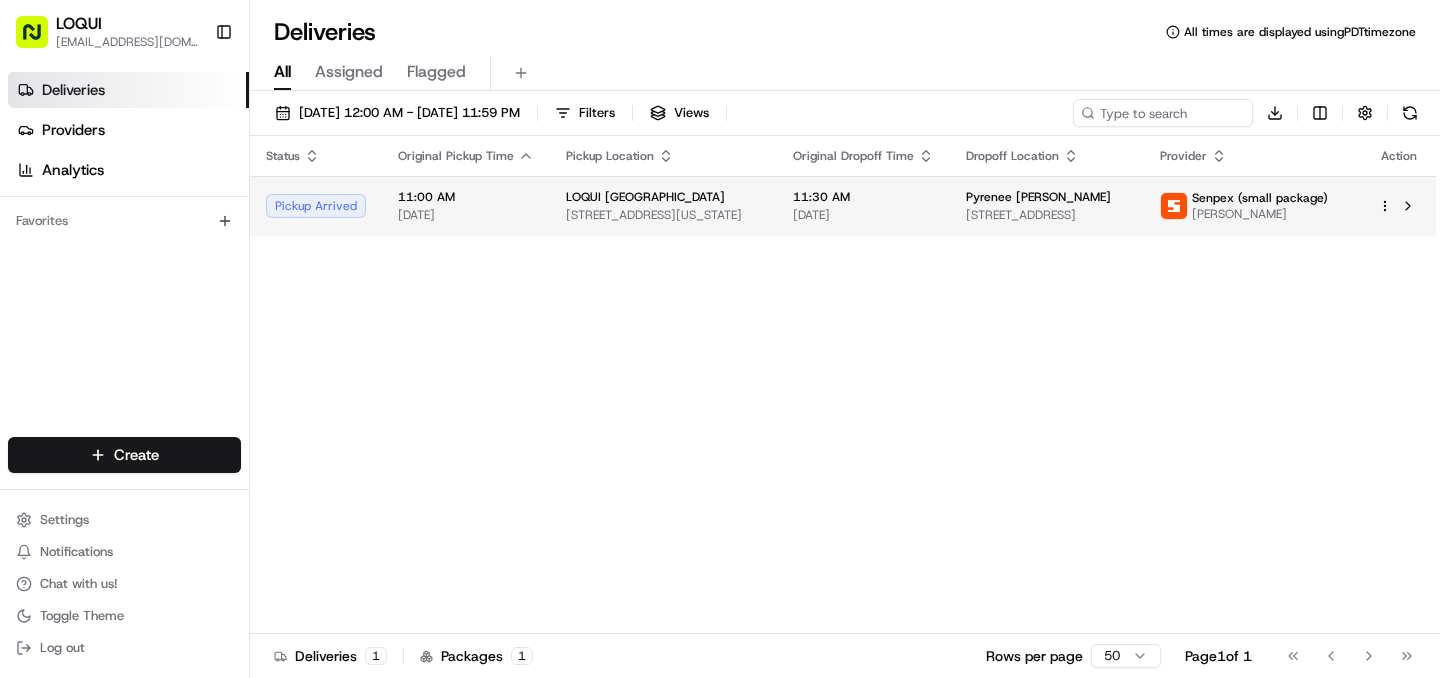 click on "Status Original Pickup Time Pickup Location Original Dropoff Time Dropoff Location Provider Action Pickup Arrived 11:00 AM 07/17/2025 LOQUI Culver City 8830 Washington Blvd #104, Culver City, CA 90232, USA 11:30 AM 07/17/2025 Pyrenee Steiner 1337 3rd Street Promenade #200, Santa Monica, CA 90401, USA Senpex (small package) Bakhtiyar Jafarzade" at bounding box center (843, 385) 